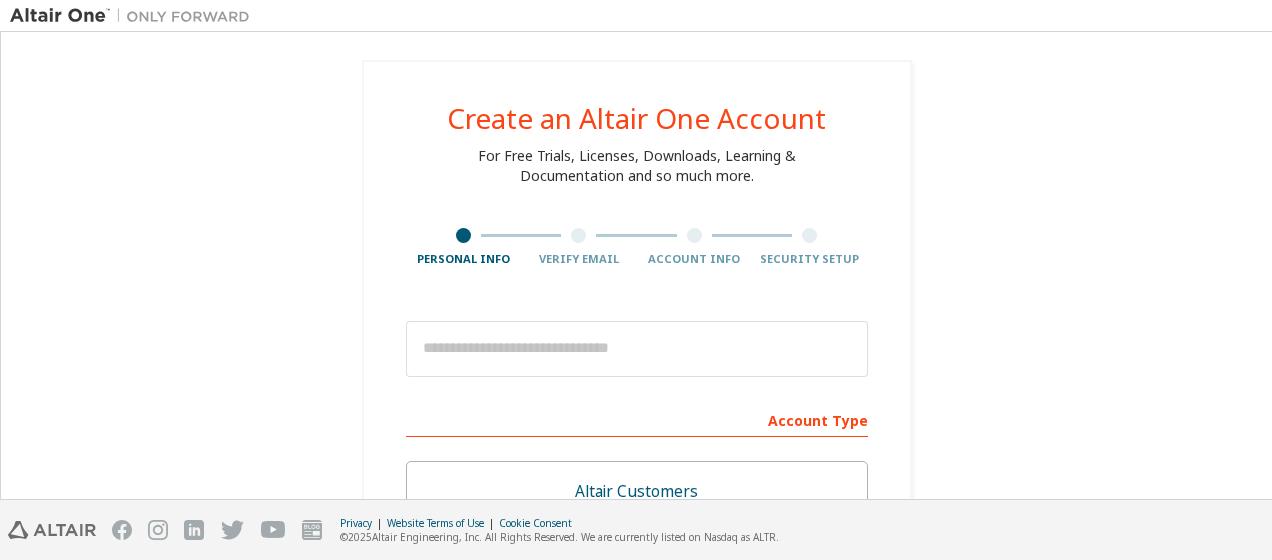 scroll, scrollTop: 0, scrollLeft: 0, axis: both 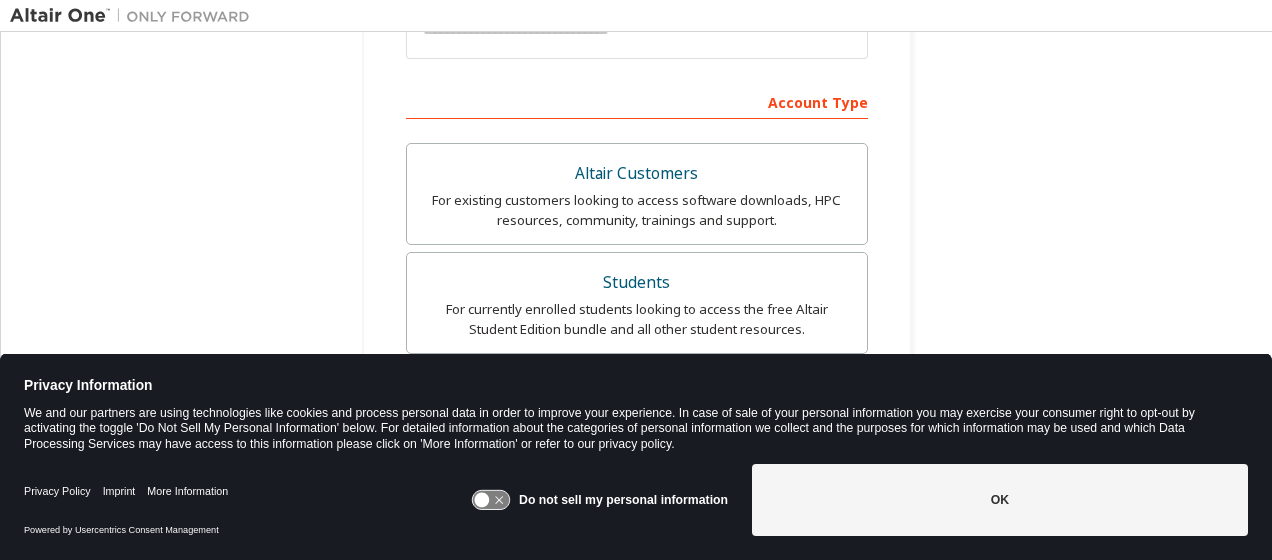 click 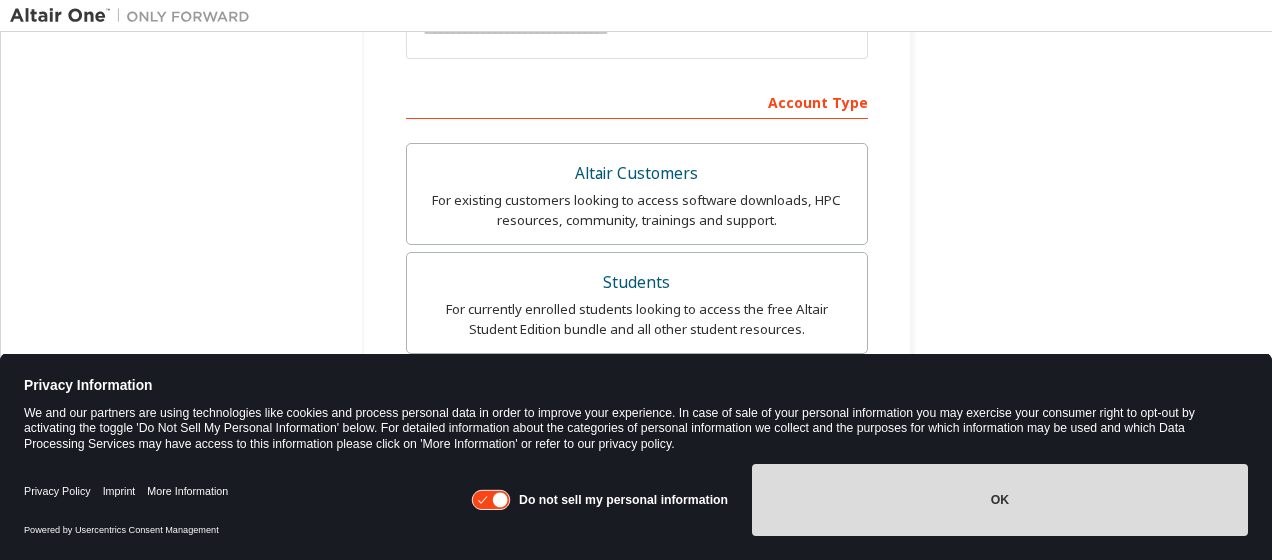 click on "OK" at bounding box center (1000, 500) 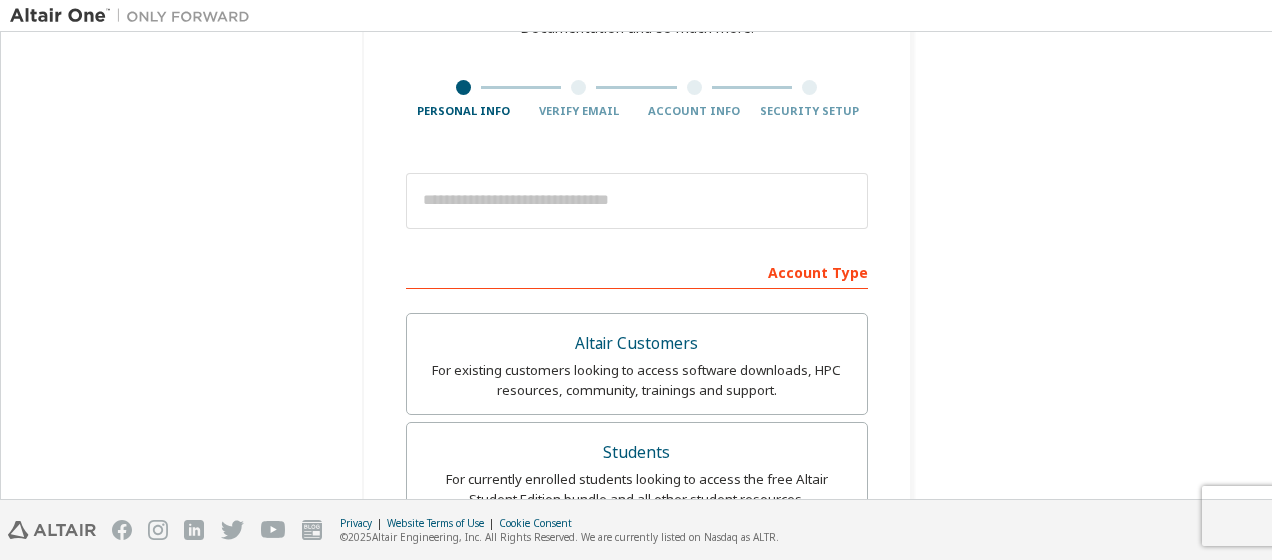 scroll, scrollTop: 149, scrollLeft: 0, axis: vertical 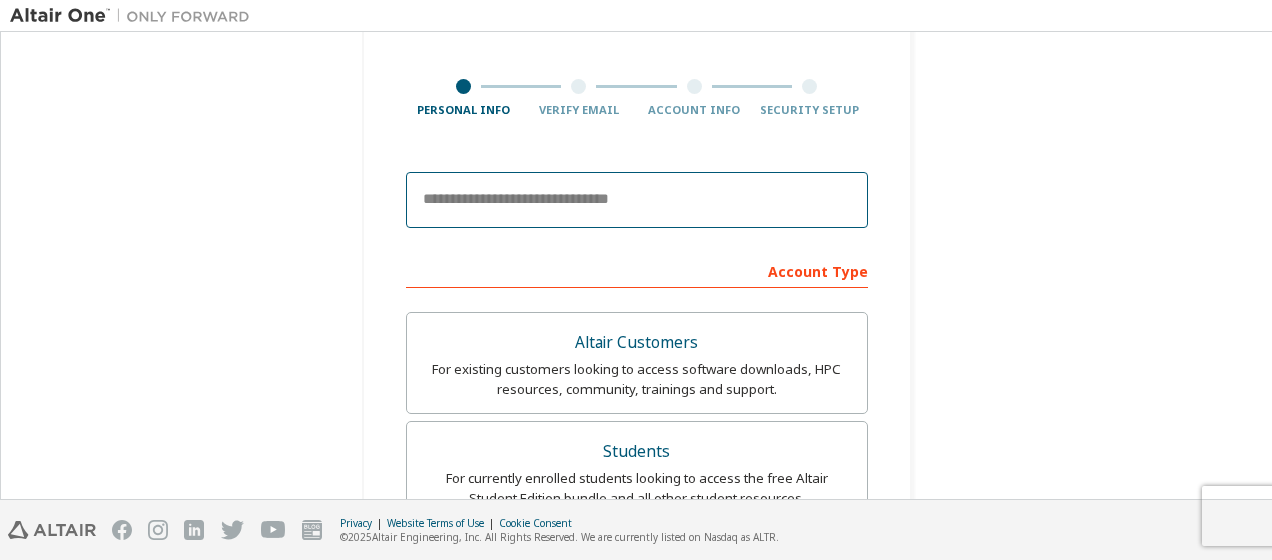 click at bounding box center [637, 200] 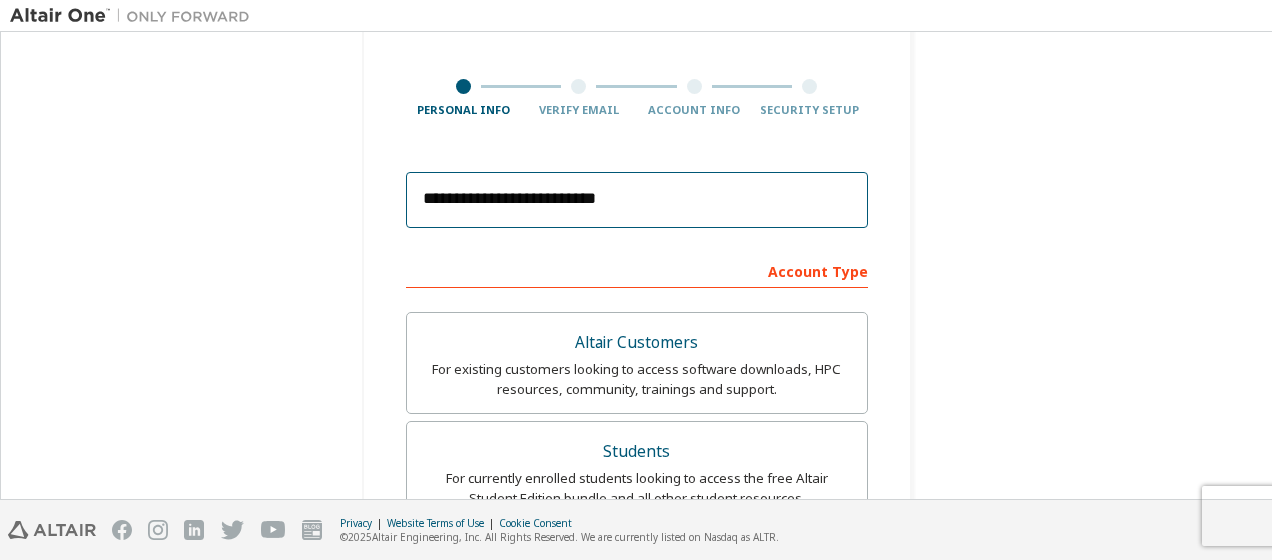 drag, startPoint x: 635, startPoint y: 190, endPoint x: 248, endPoint y: 179, distance: 387.1563 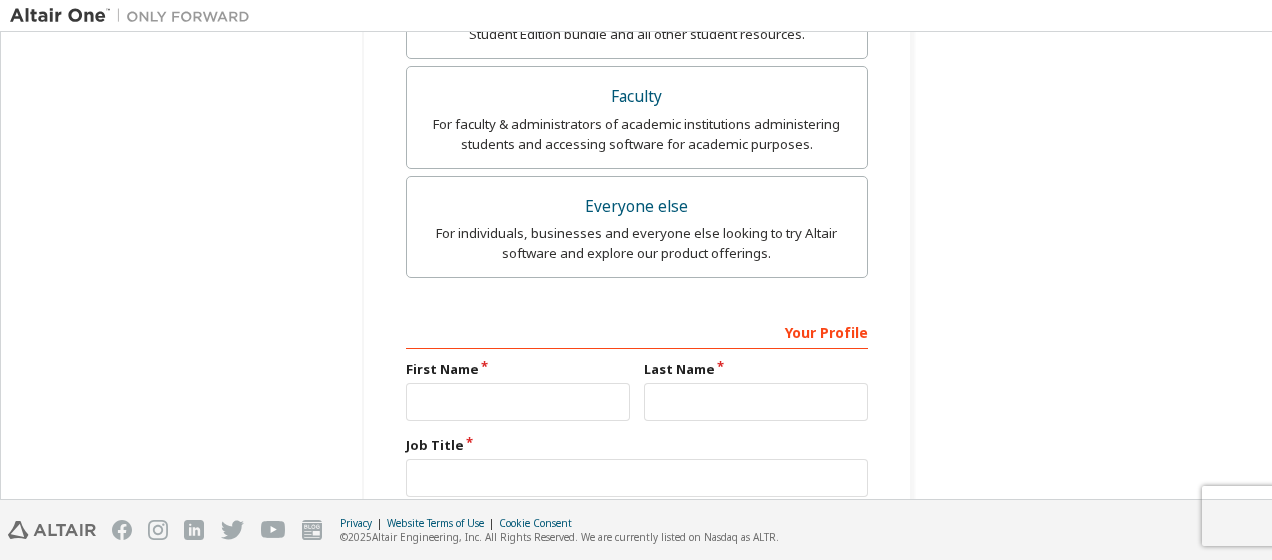 scroll, scrollTop: 837, scrollLeft: 0, axis: vertical 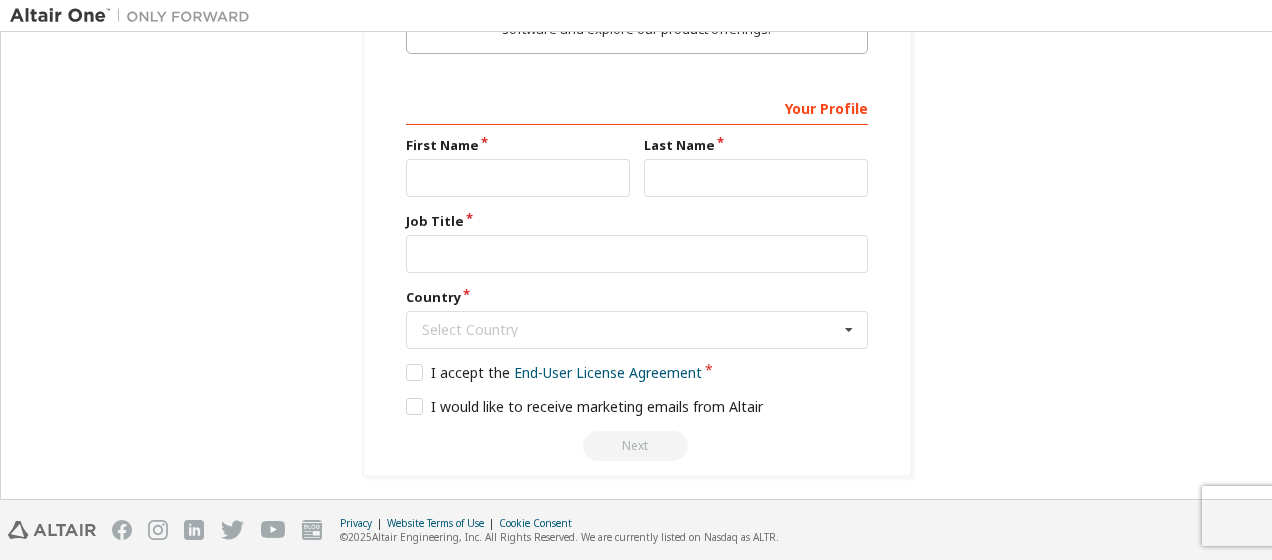 type on "**********" 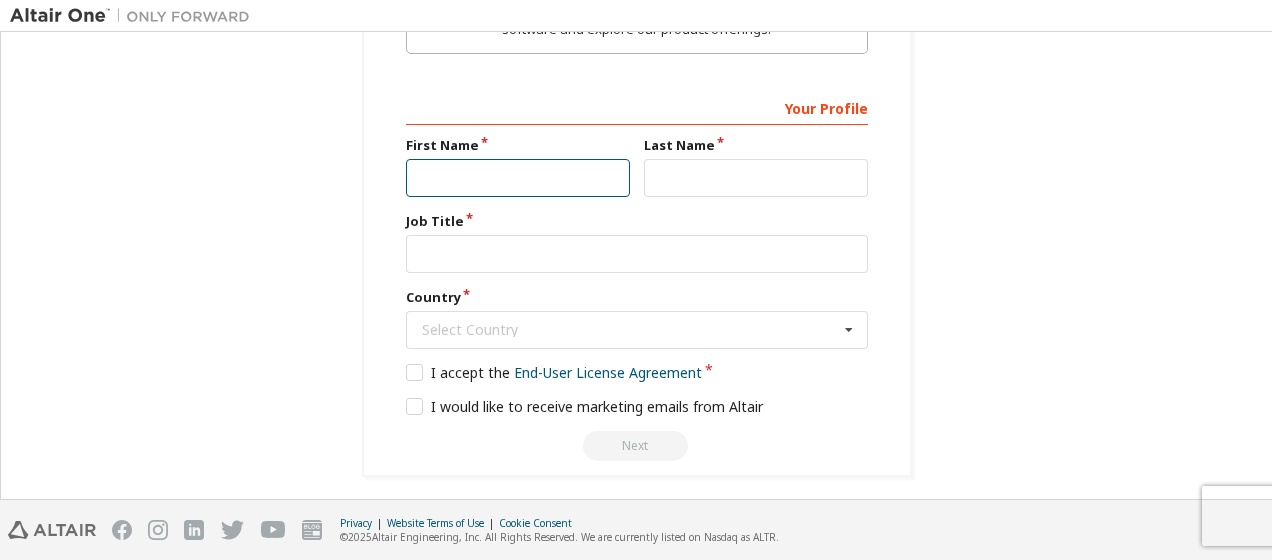 click at bounding box center (518, 178) 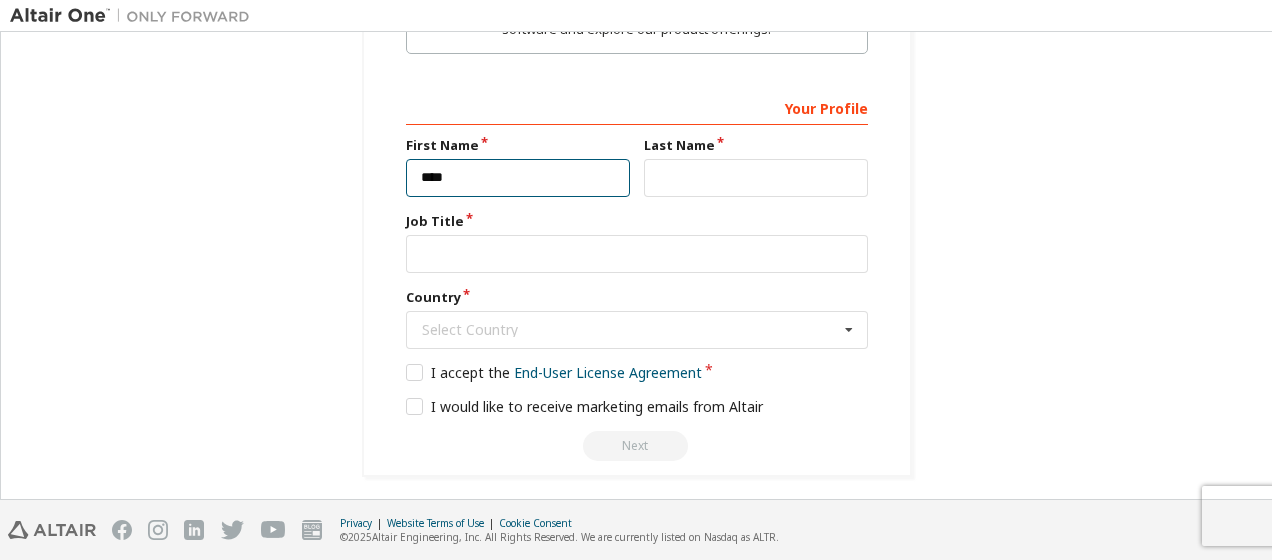 type on "****" 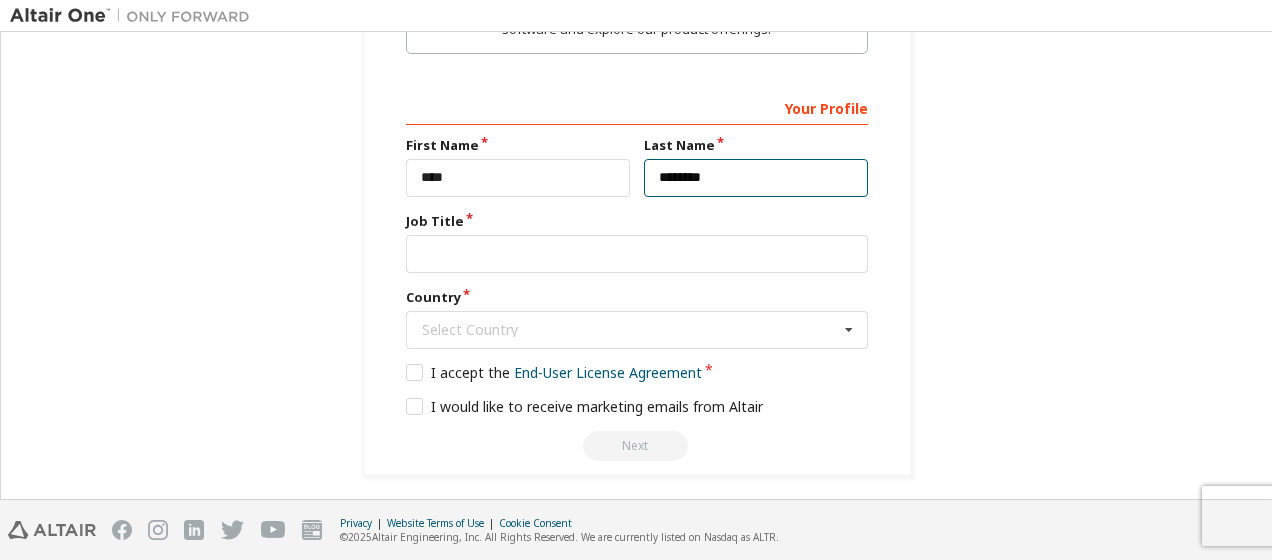 type on "********" 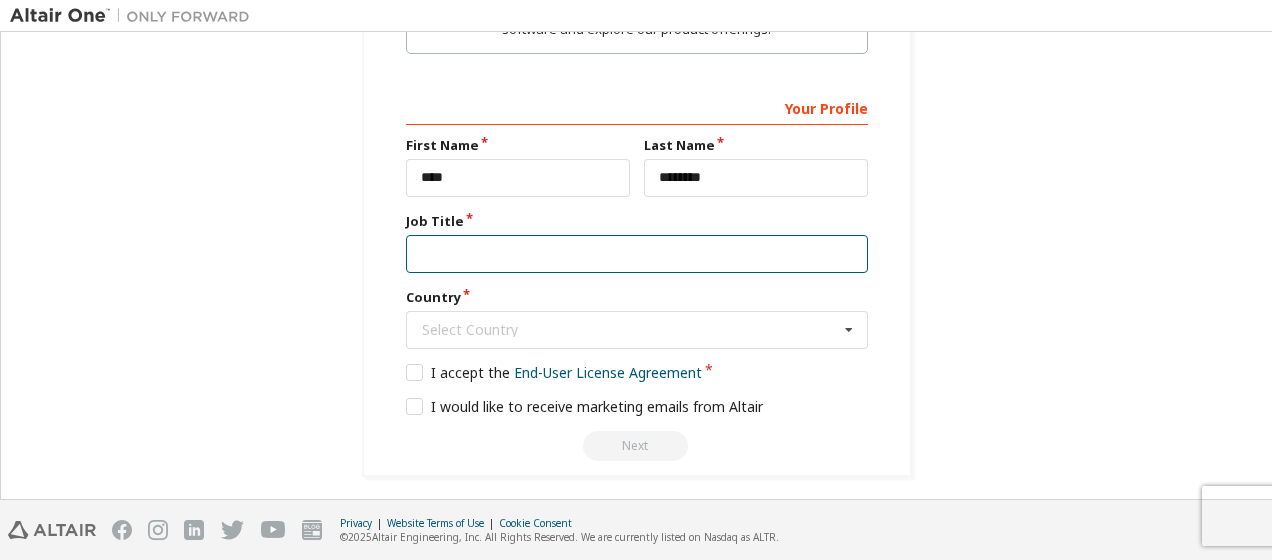click at bounding box center (637, 254) 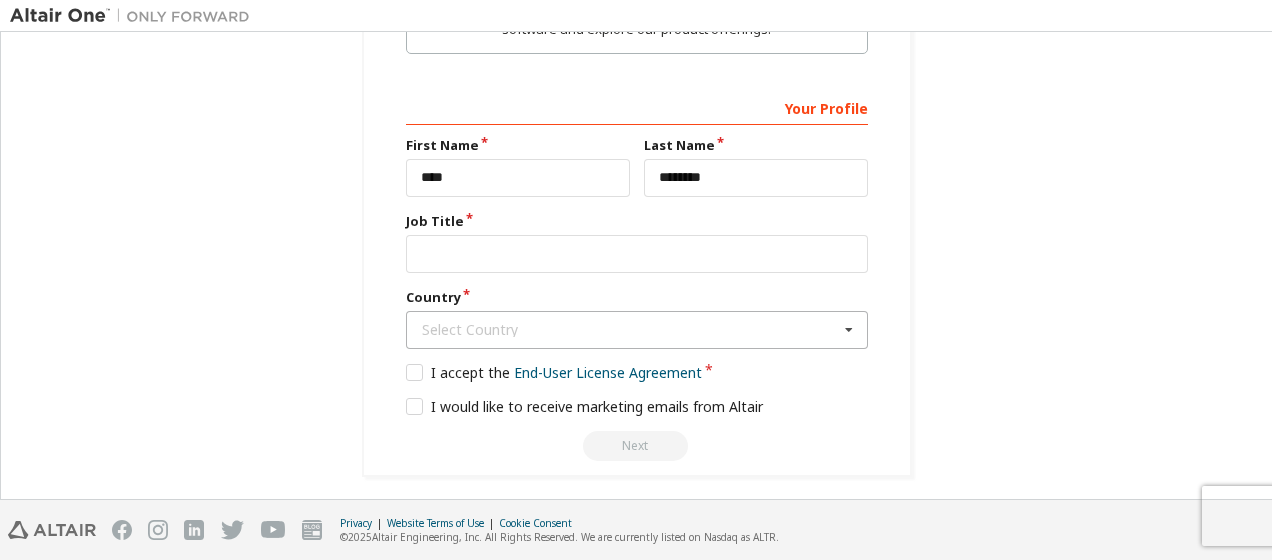 click at bounding box center [849, 330] 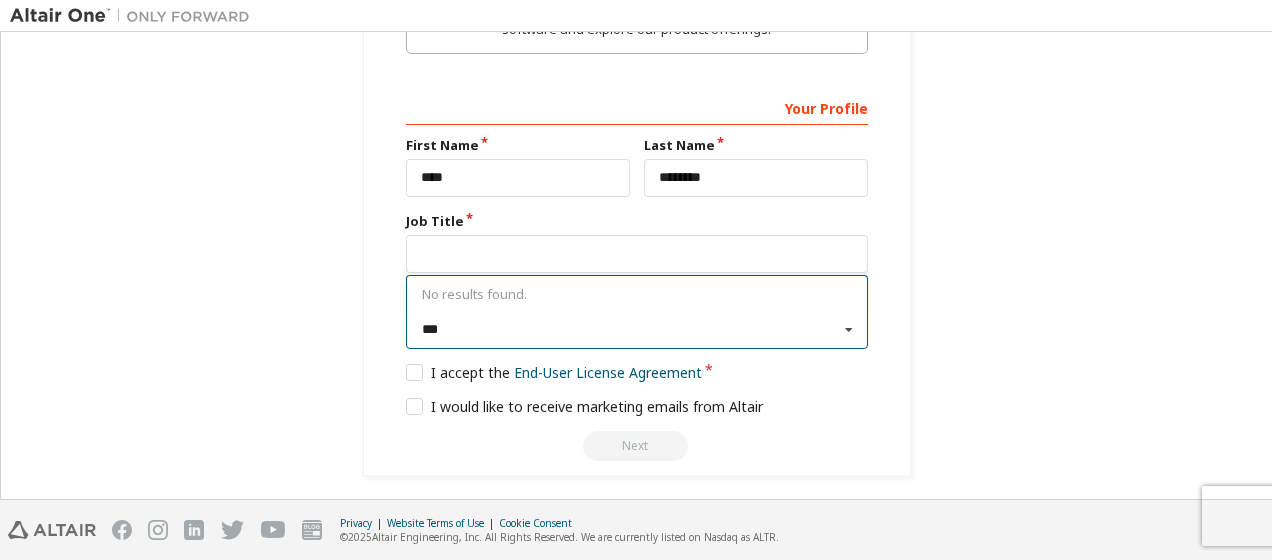 click at bounding box center [849, 330] 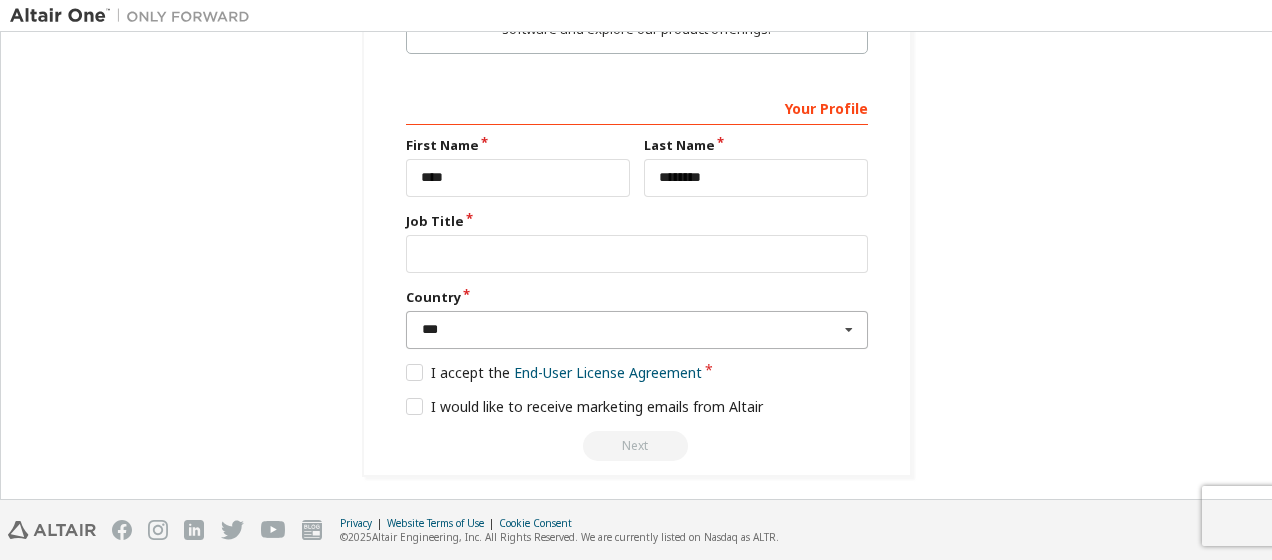 click at bounding box center [849, 330] 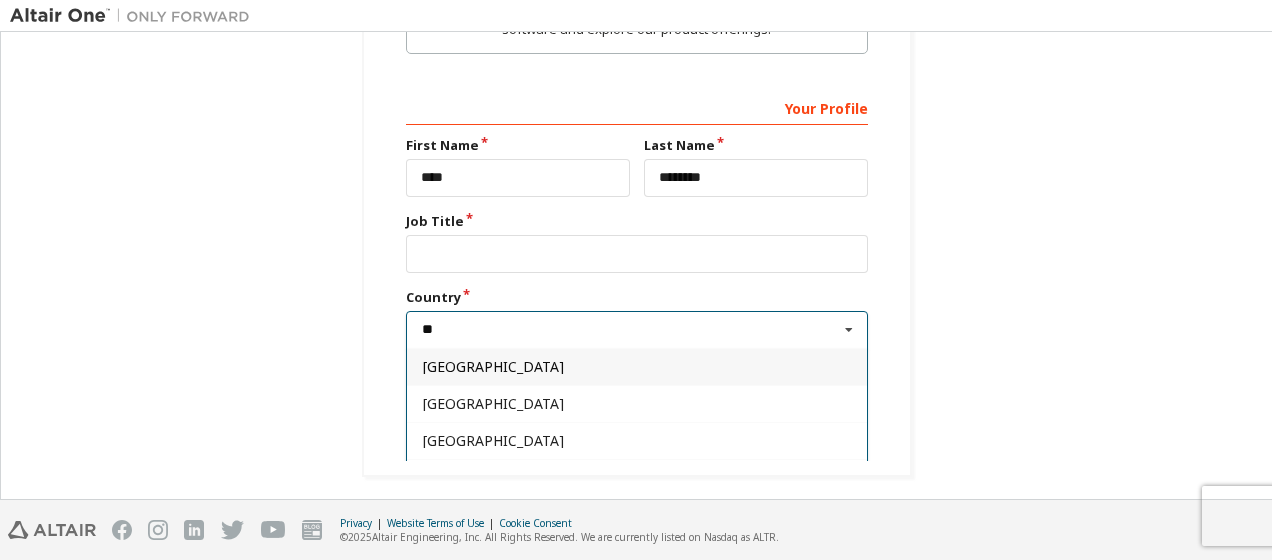 type on "*" 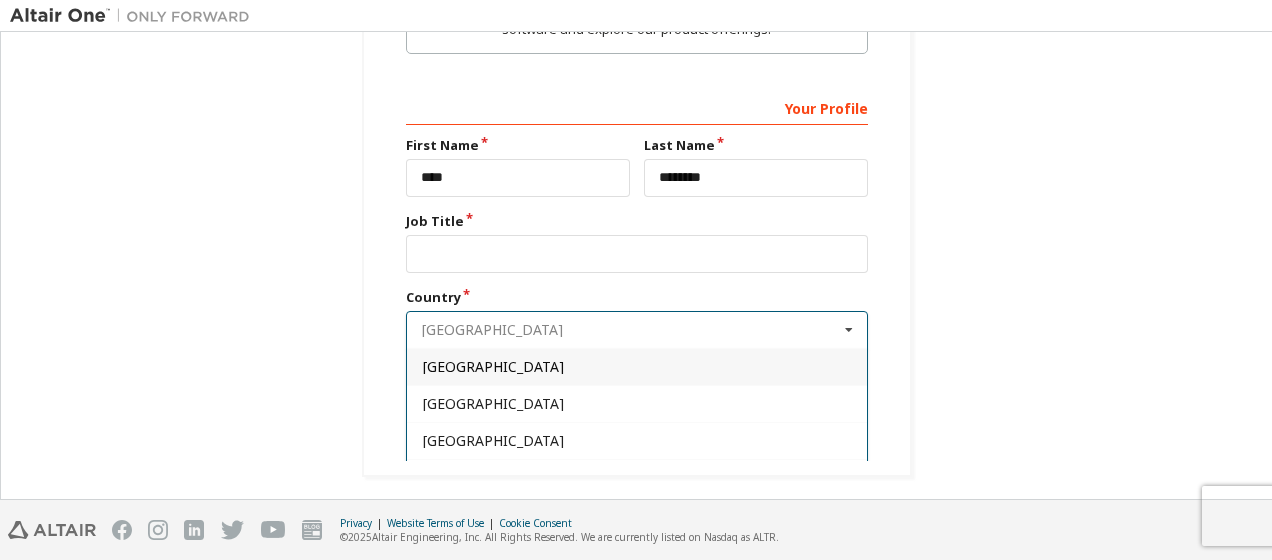 type 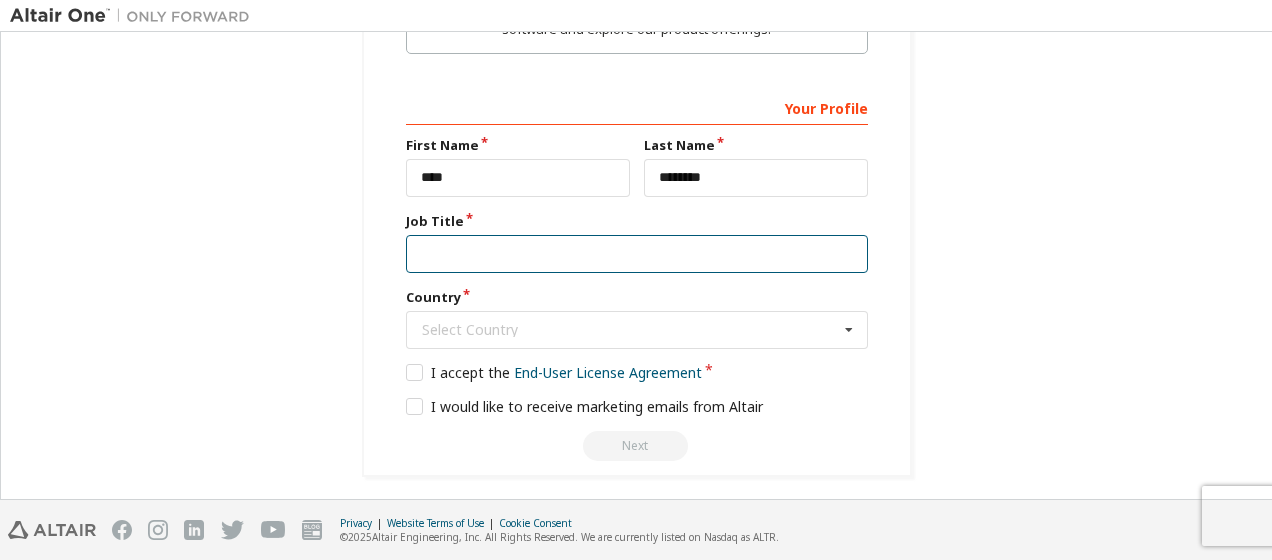 click at bounding box center (637, 254) 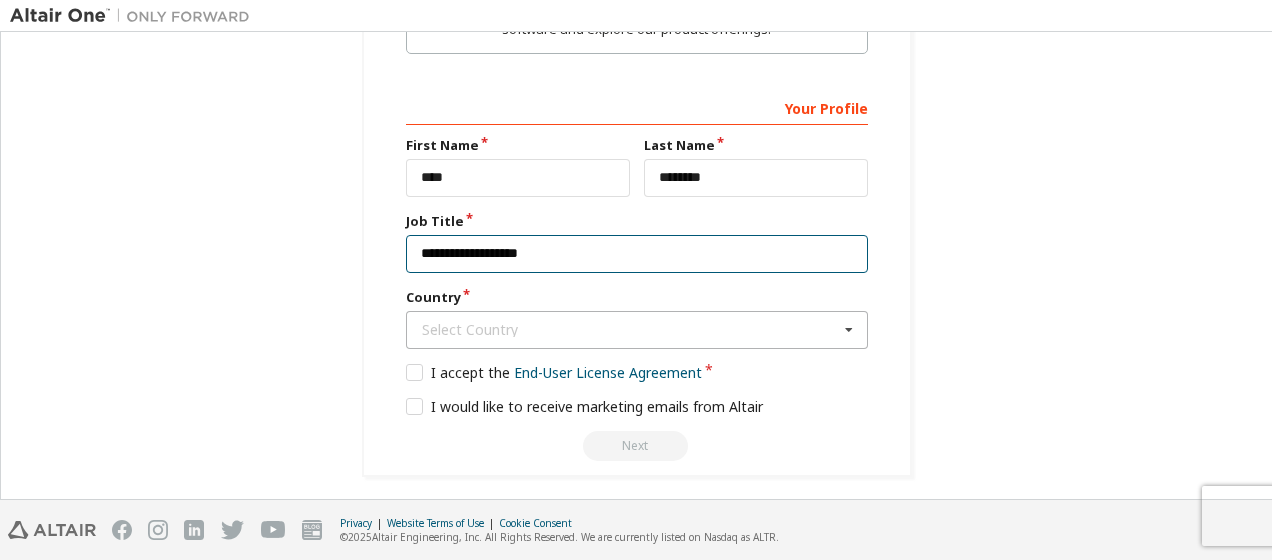 type on "**********" 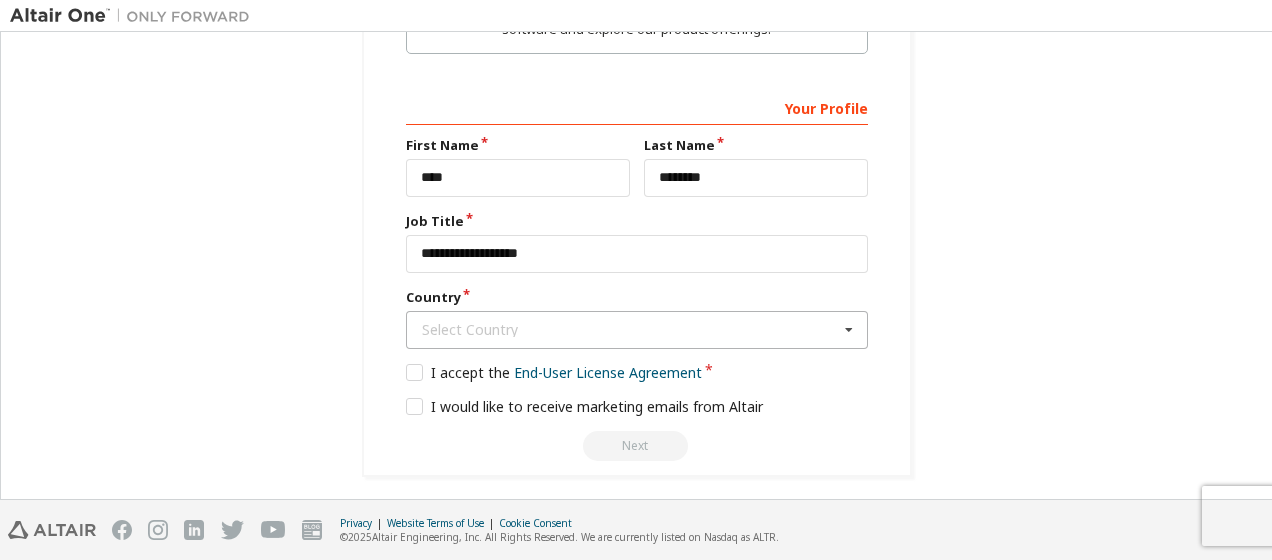 click at bounding box center (849, 330) 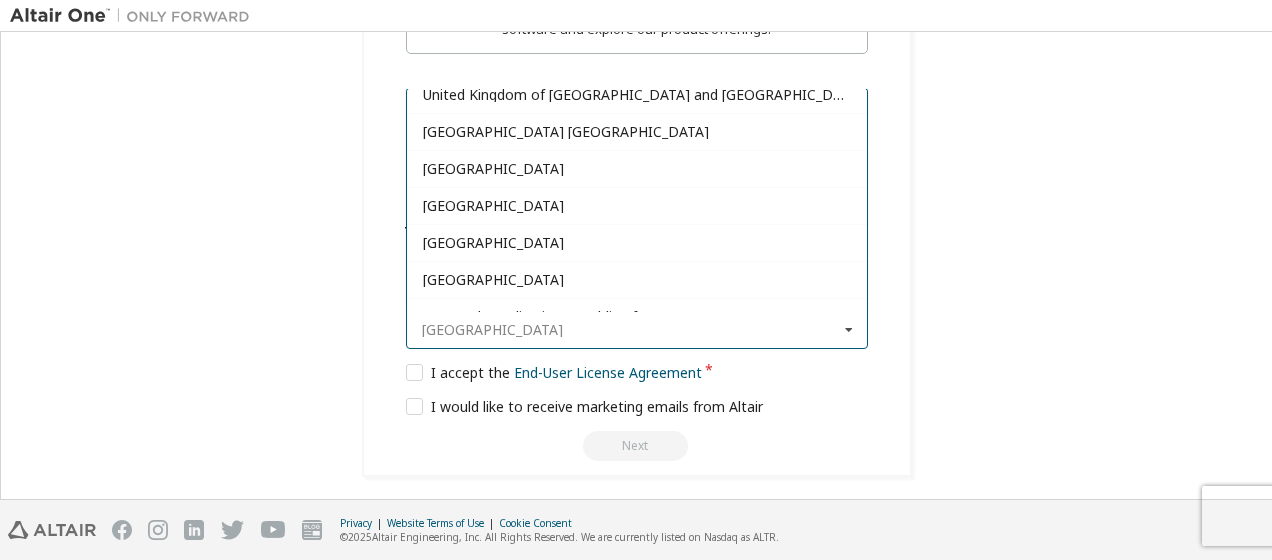 scroll, scrollTop: 8231, scrollLeft: 0, axis: vertical 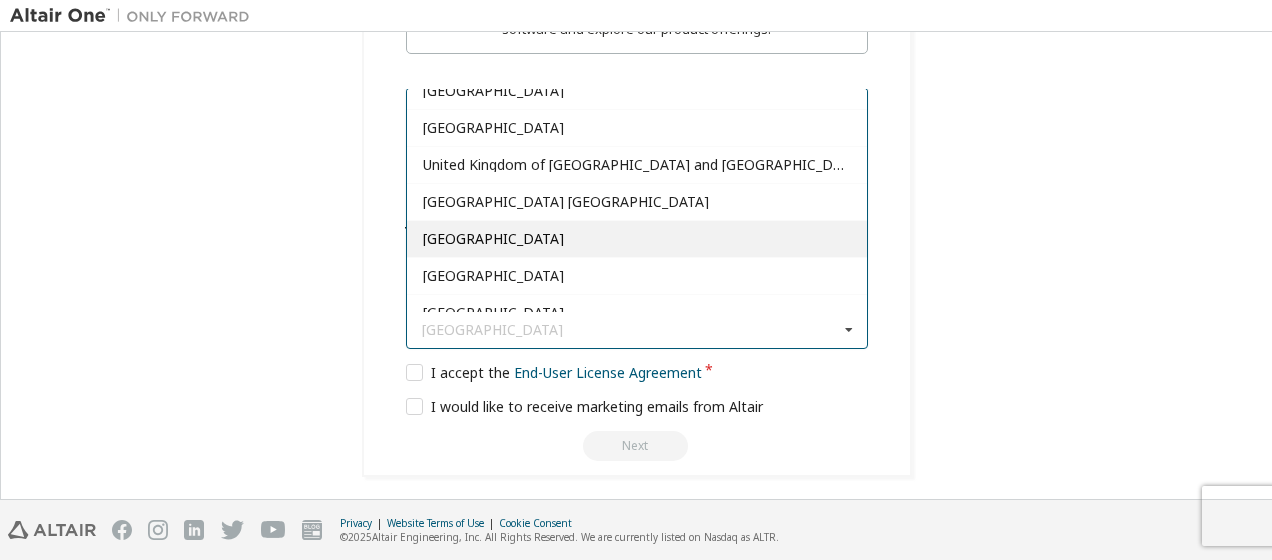 click on "[GEOGRAPHIC_DATA]" at bounding box center (637, 239) 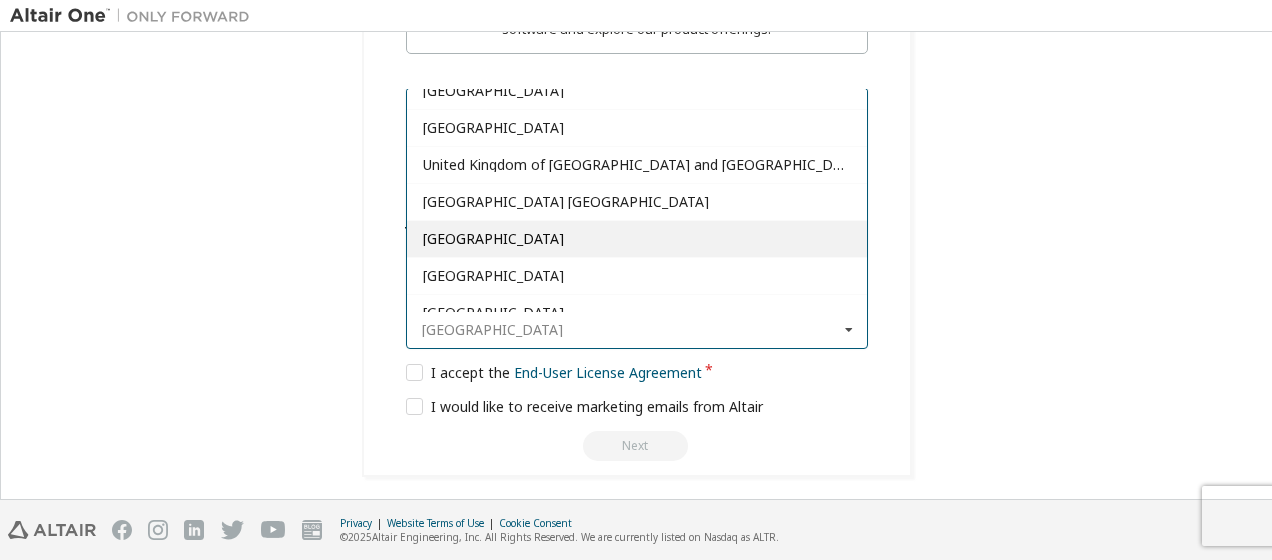 type on "***" 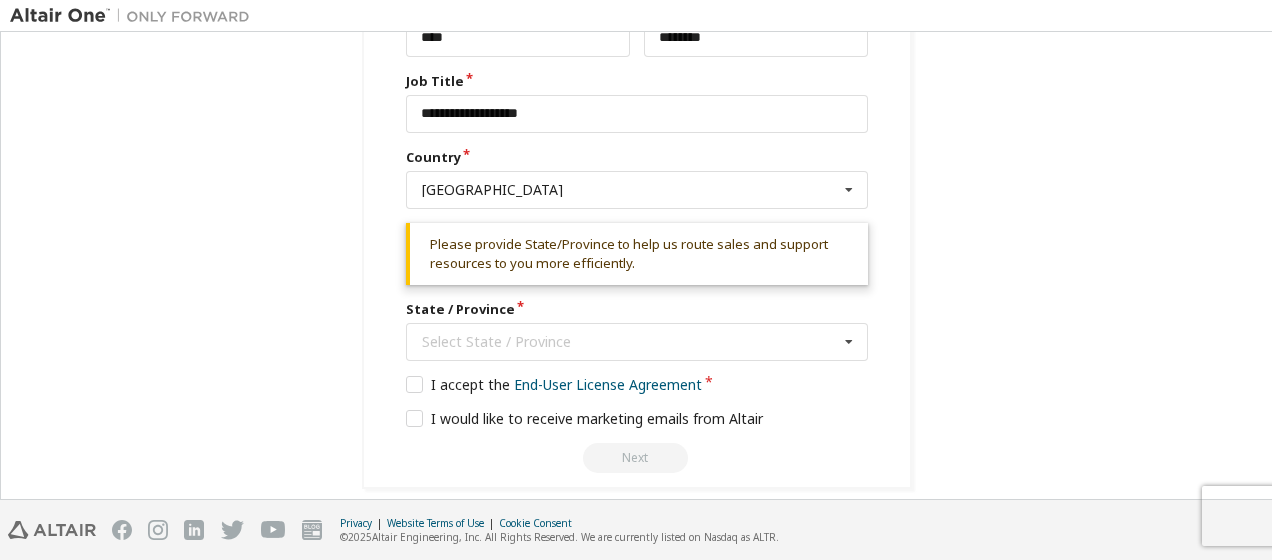 scroll, scrollTop: 978, scrollLeft: 0, axis: vertical 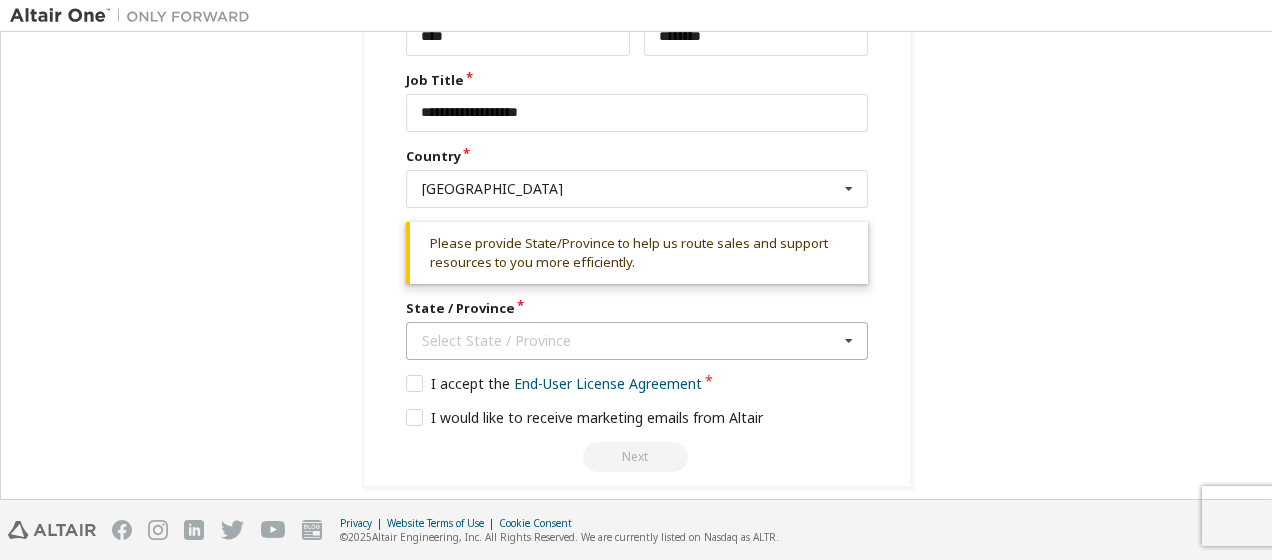 click at bounding box center [849, 341] 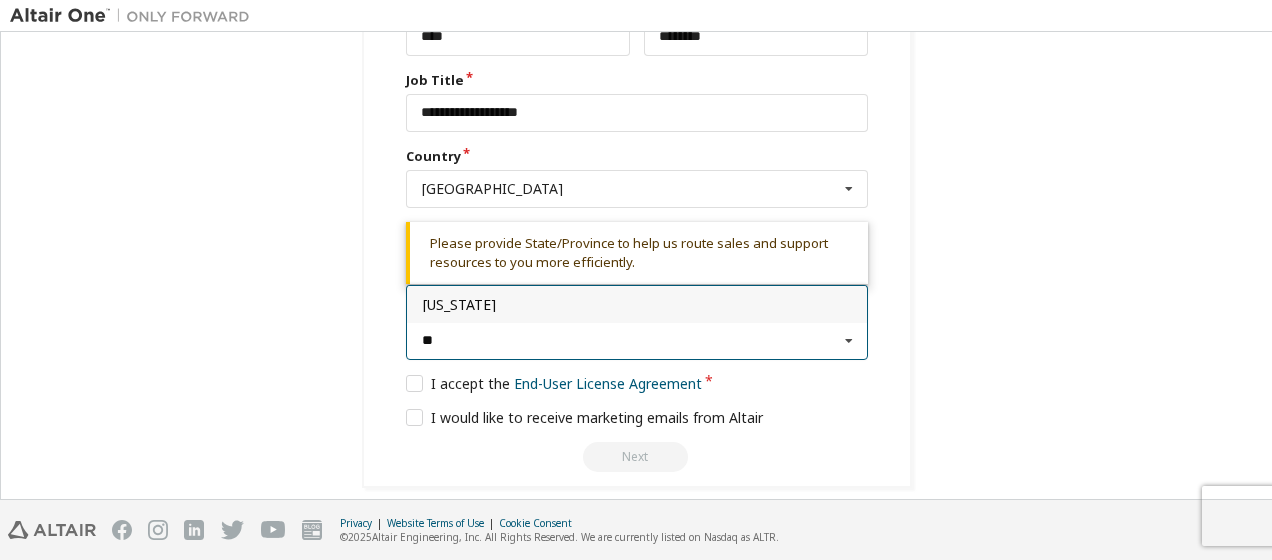 type on "**" 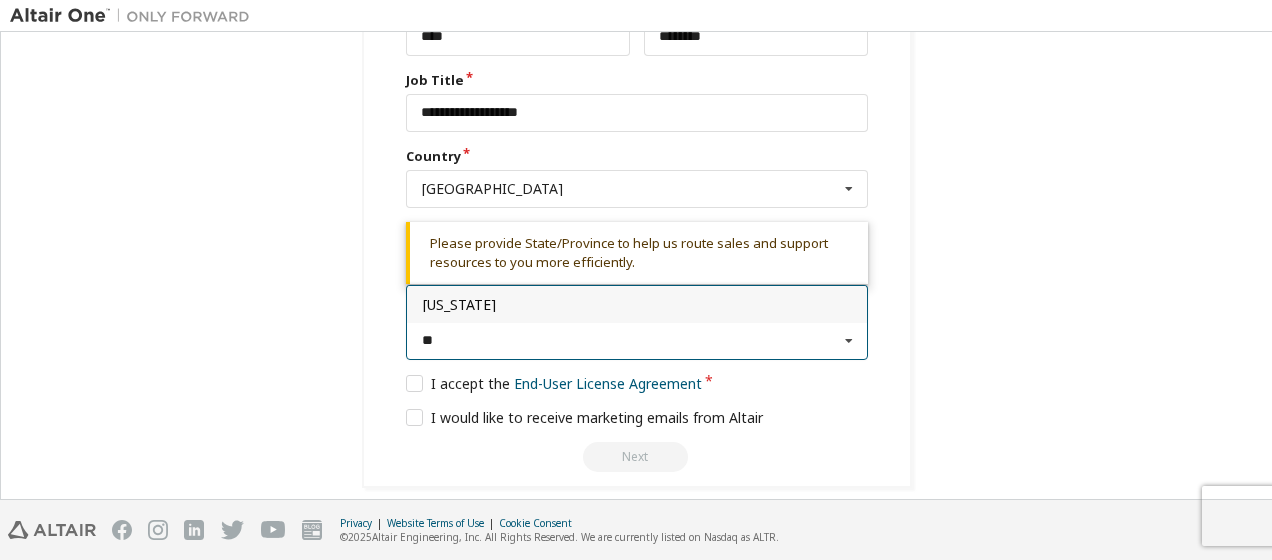 click on "[US_STATE]" at bounding box center [637, 304] 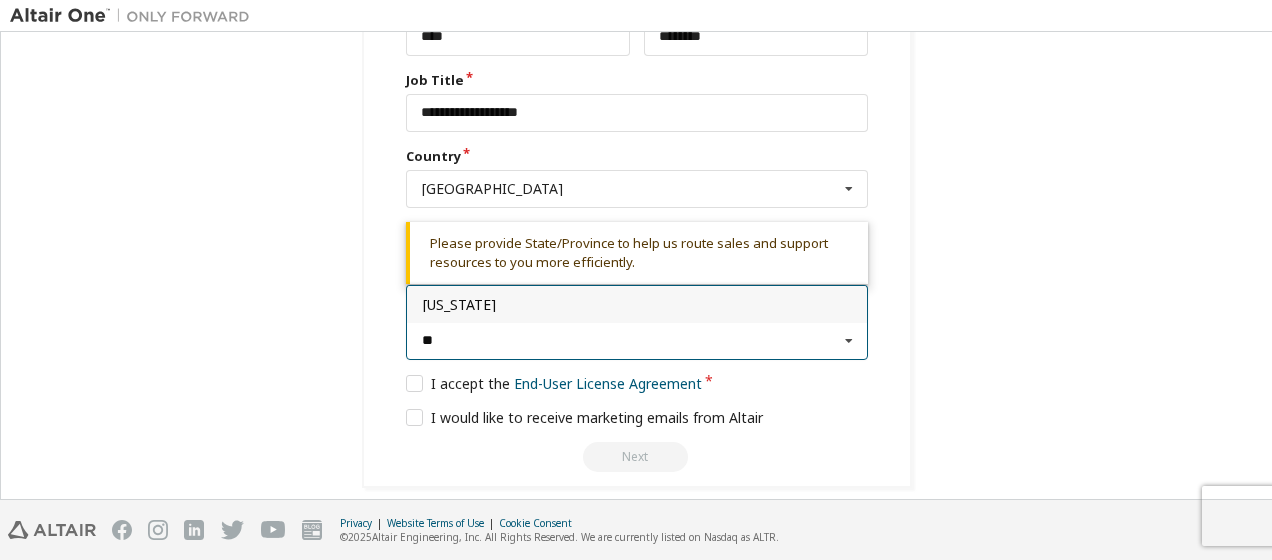 type on "**" 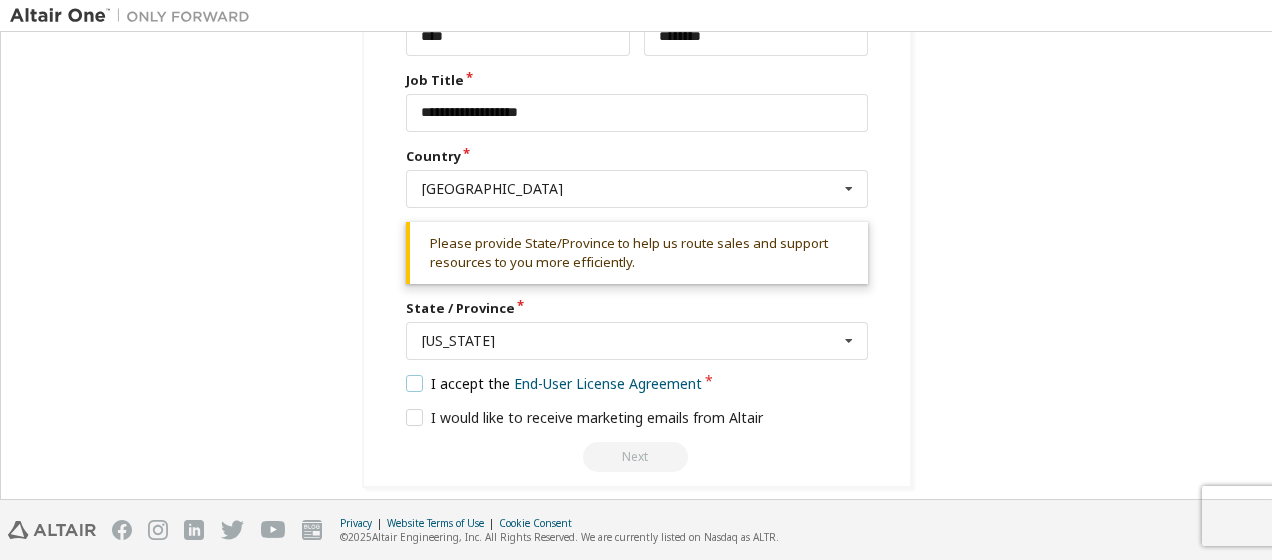 click on "I accept the    End-User License Agreement" at bounding box center [554, 383] 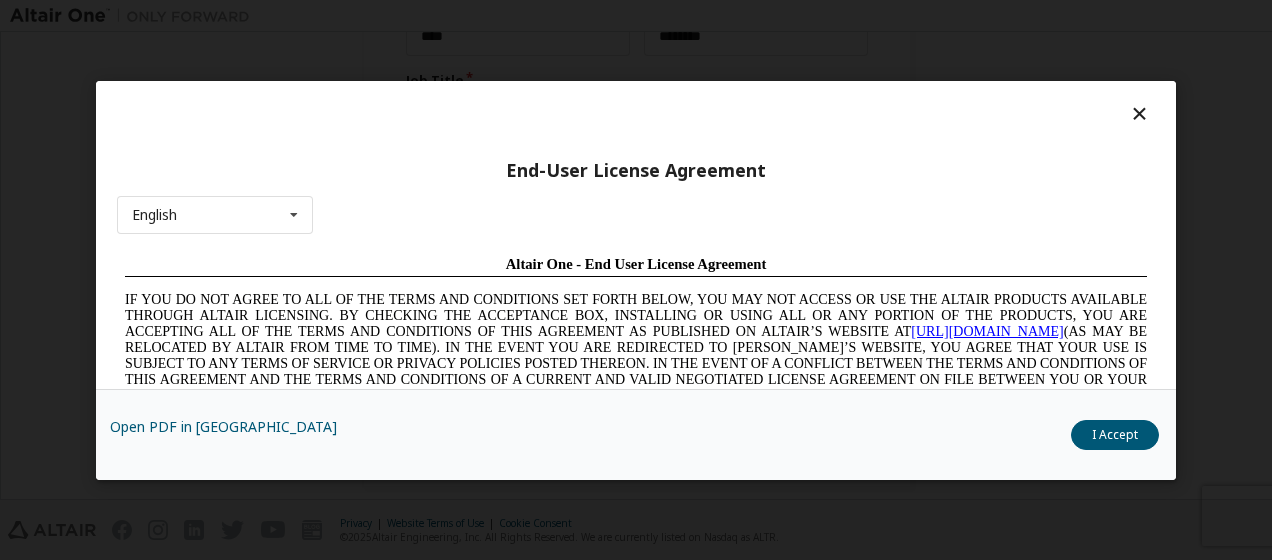 scroll, scrollTop: 0, scrollLeft: 0, axis: both 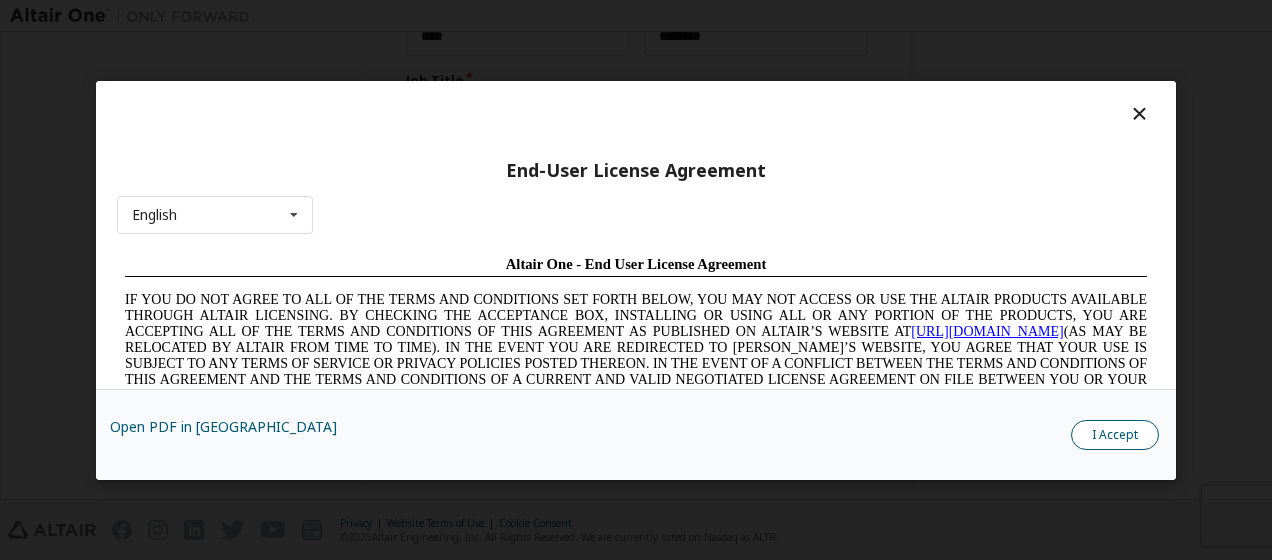 click on "I Accept" at bounding box center (1115, 435) 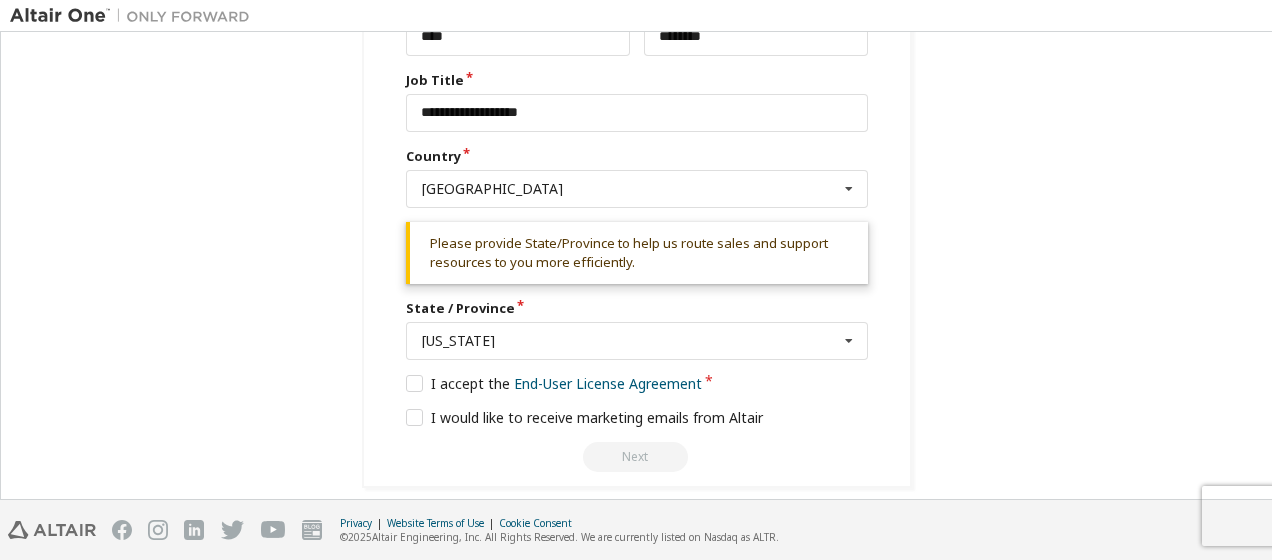 scroll, scrollTop: 989, scrollLeft: 0, axis: vertical 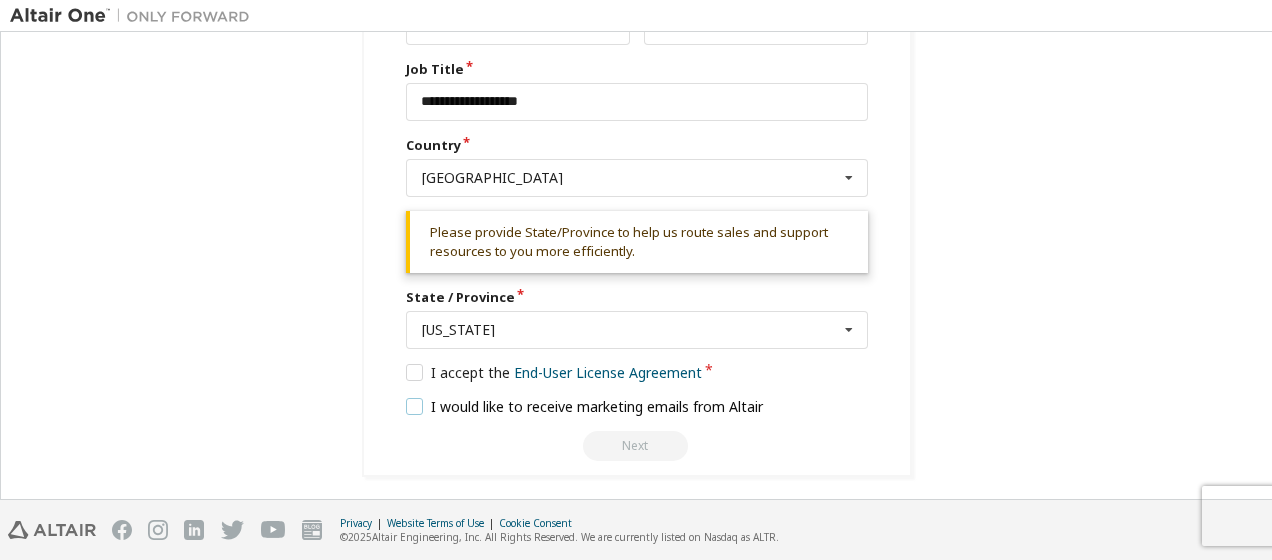 click on "I would like to receive marketing emails from Altair" at bounding box center (585, 406) 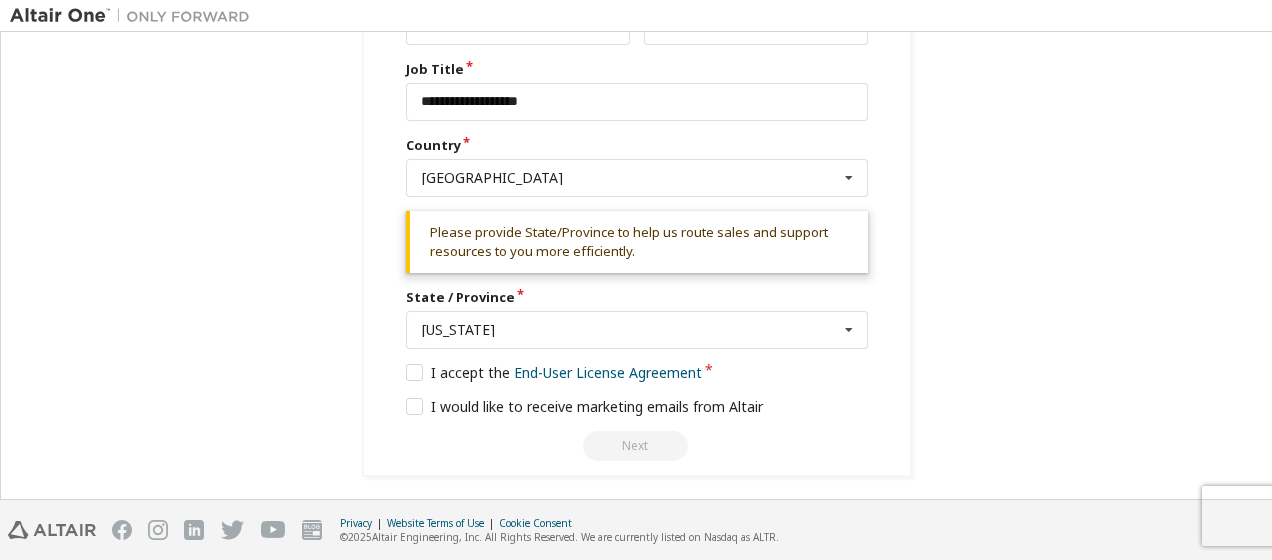 click on "Please provide State/Province to help us route sales and support resources to you more efficiently." at bounding box center (637, 242) 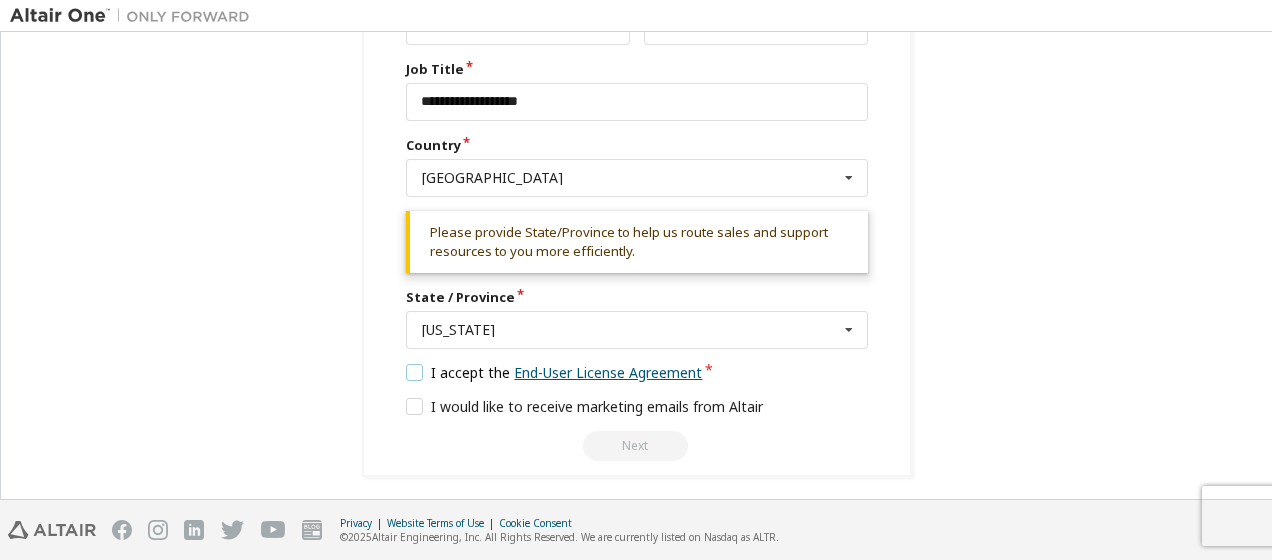 click on "End-User License Agreement" at bounding box center [608, 372] 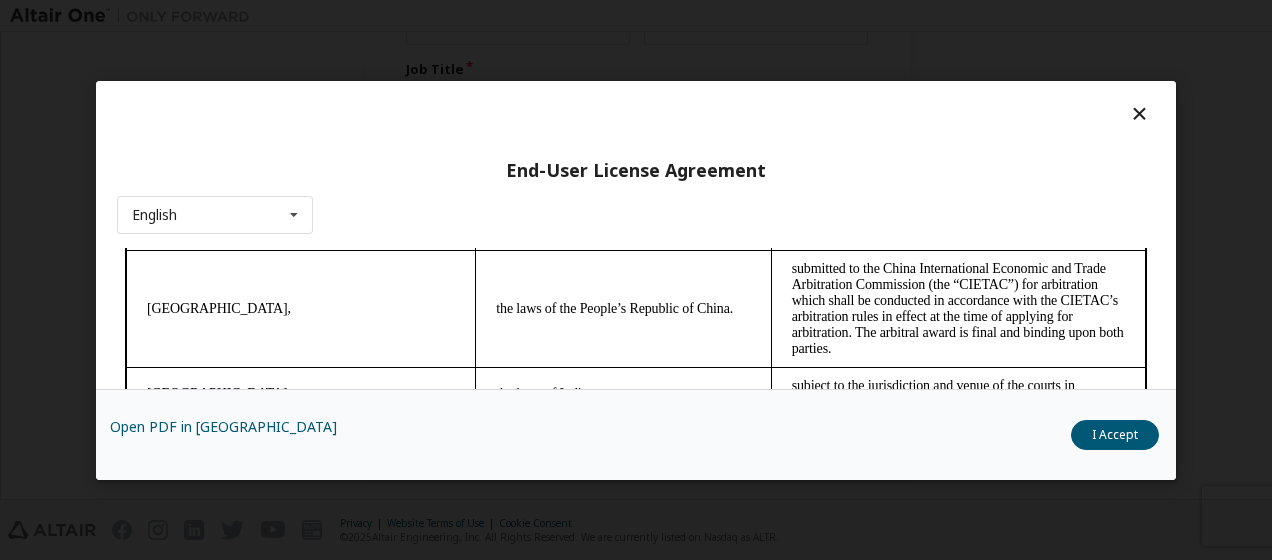 scroll, scrollTop: 5671, scrollLeft: 0, axis: vertical 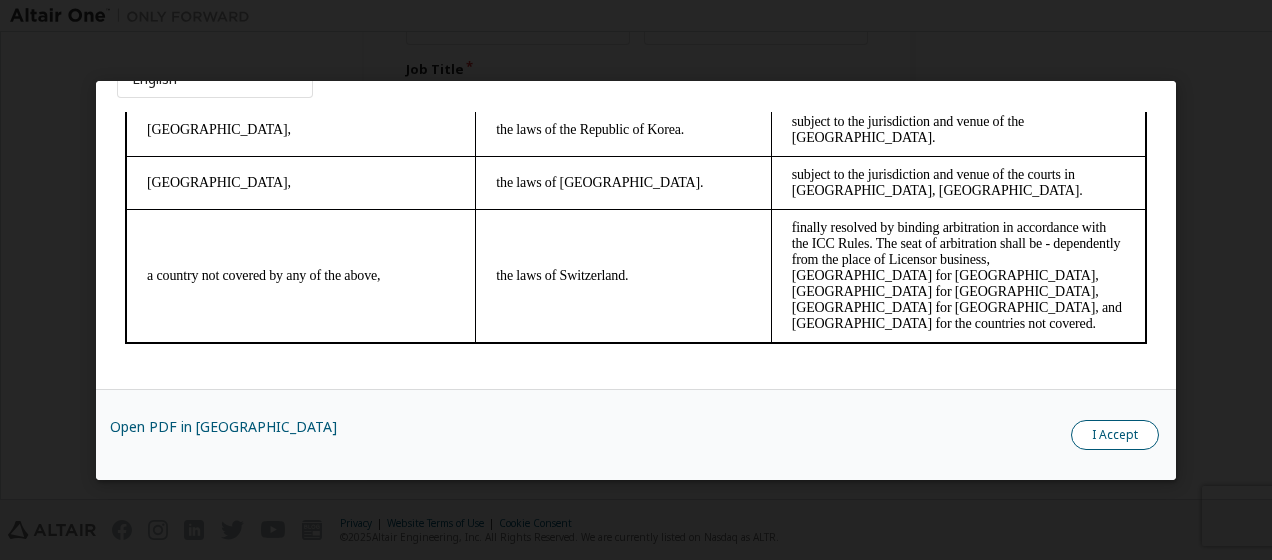 click on "I Accept" at bounding box center (1115, 435) 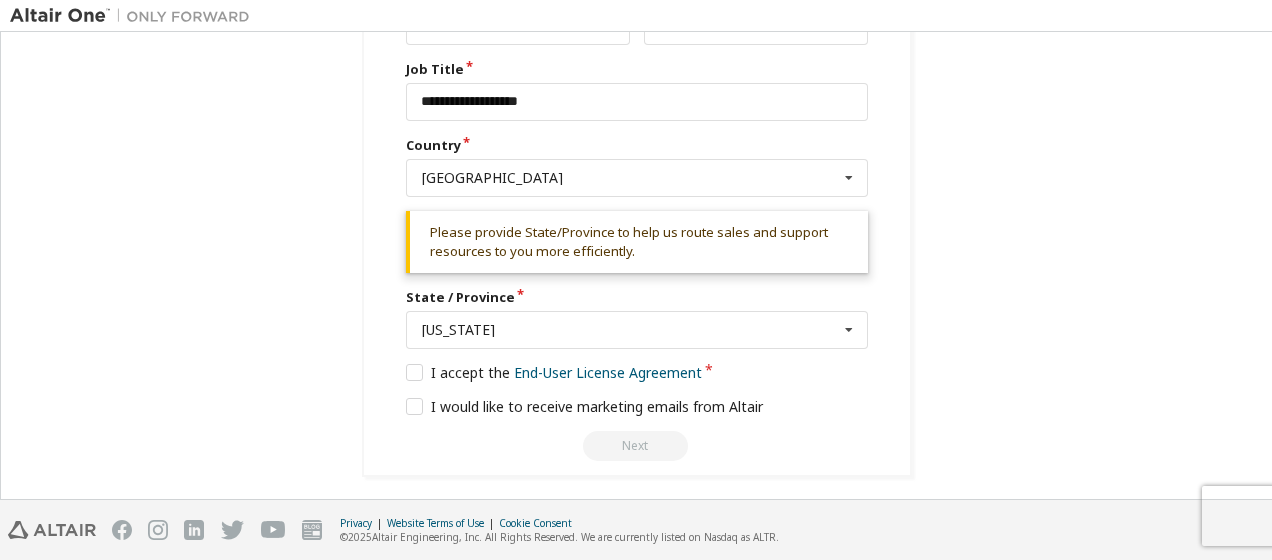 click on "**********" at bounding box center [637, -226] 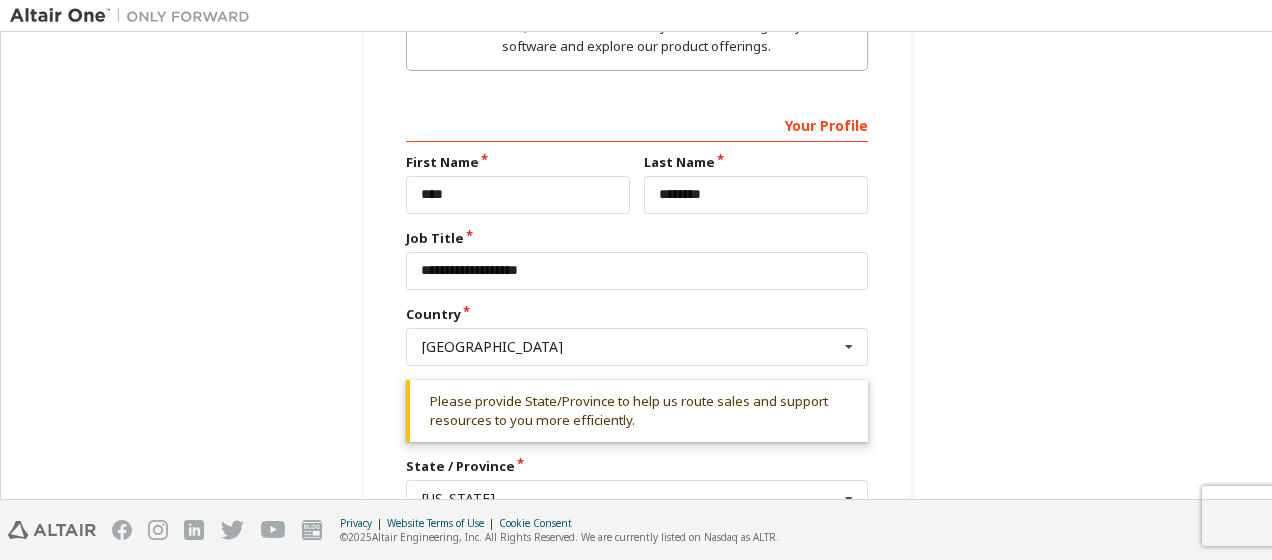 scroll, scrollTop: 989, scrollLeft: 0, axis: vertical 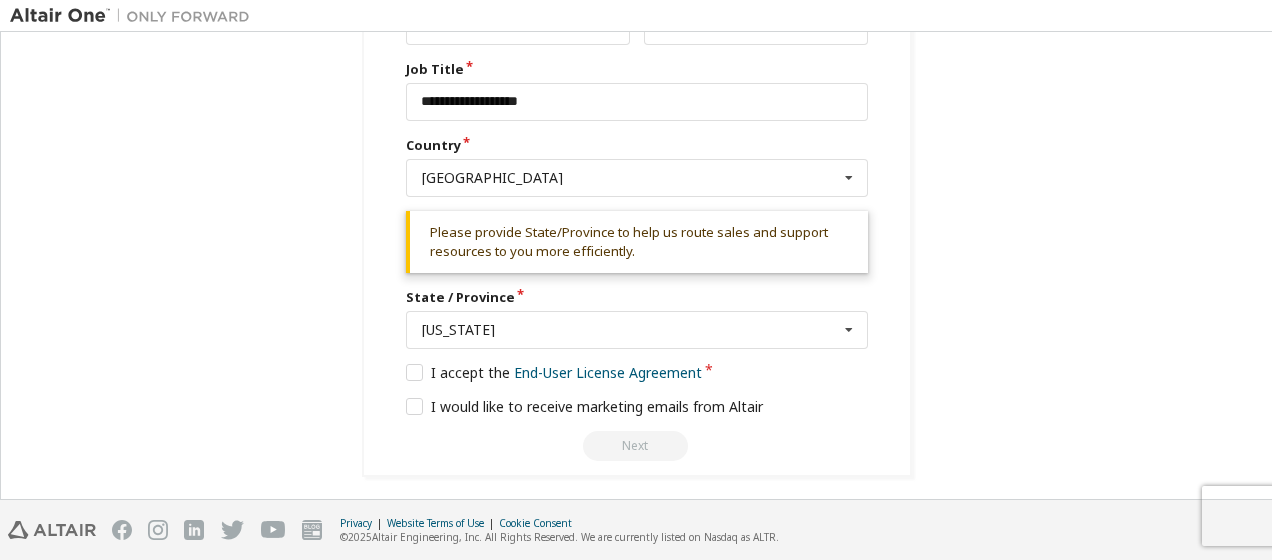 click on "**********" at bounding box center (637, 199) 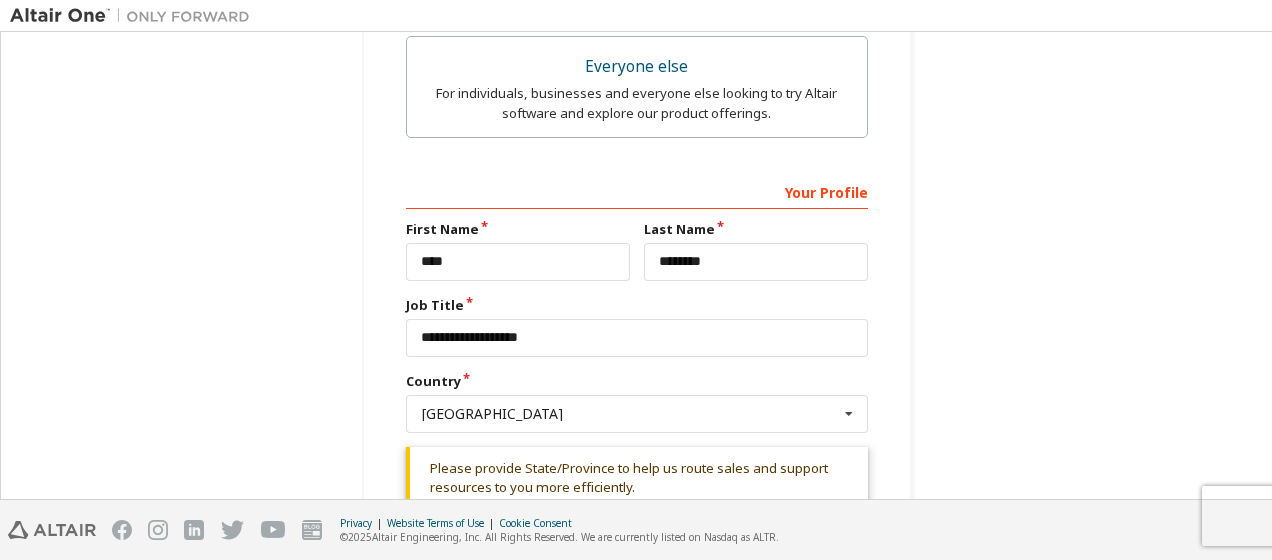 scroll, scrollTop: 989, scrollLeft: 0, axis: vertical 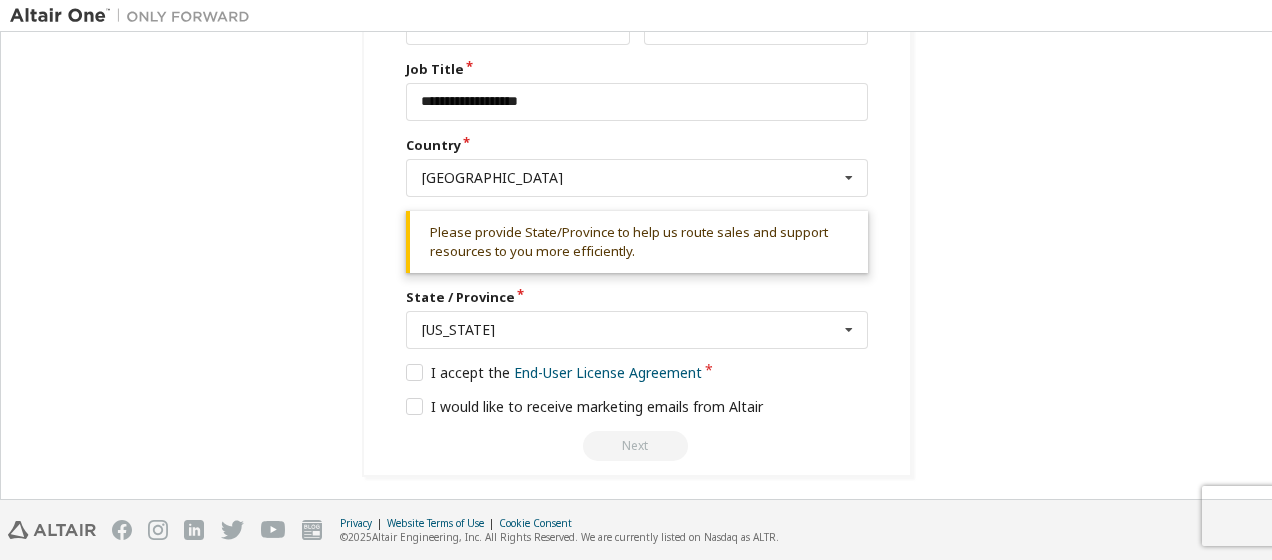 click on "Next" at bounding box center (637, 446) 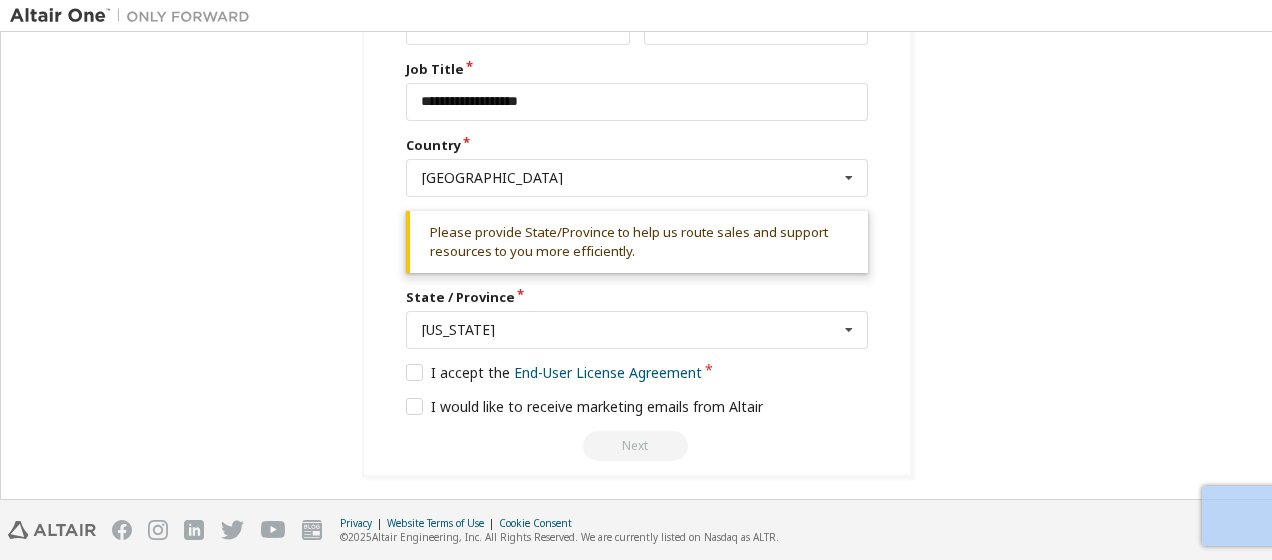 click on "Next" at bounding box center (637, 446) 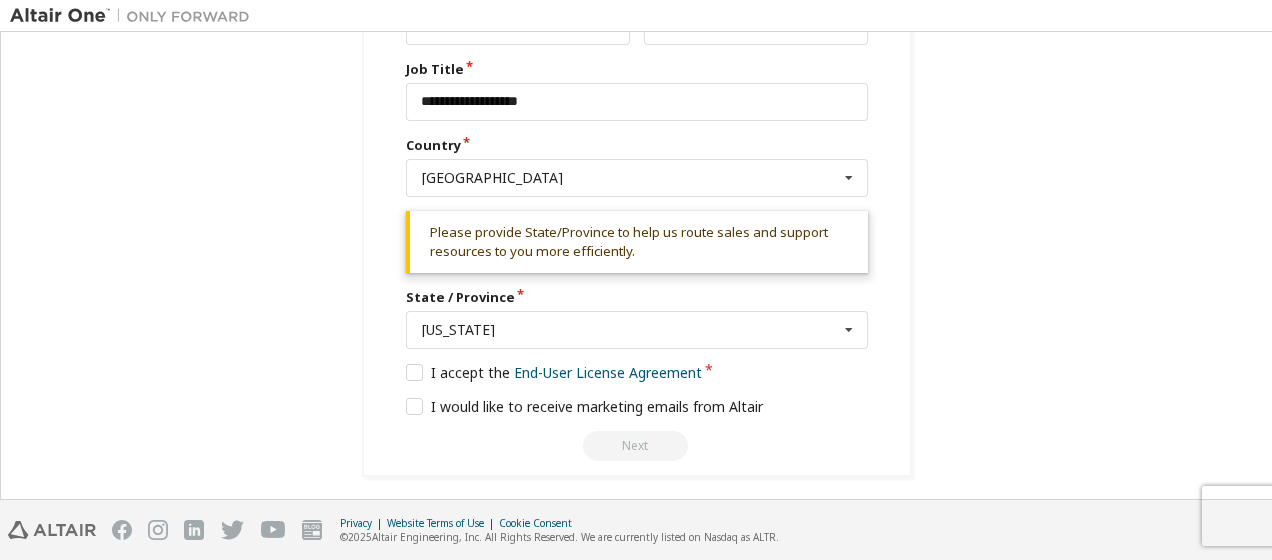 drag, startPoint x: 656, startPoint y: 436, endPoint x: 518, endPoint y: 384, distance: 147.47203 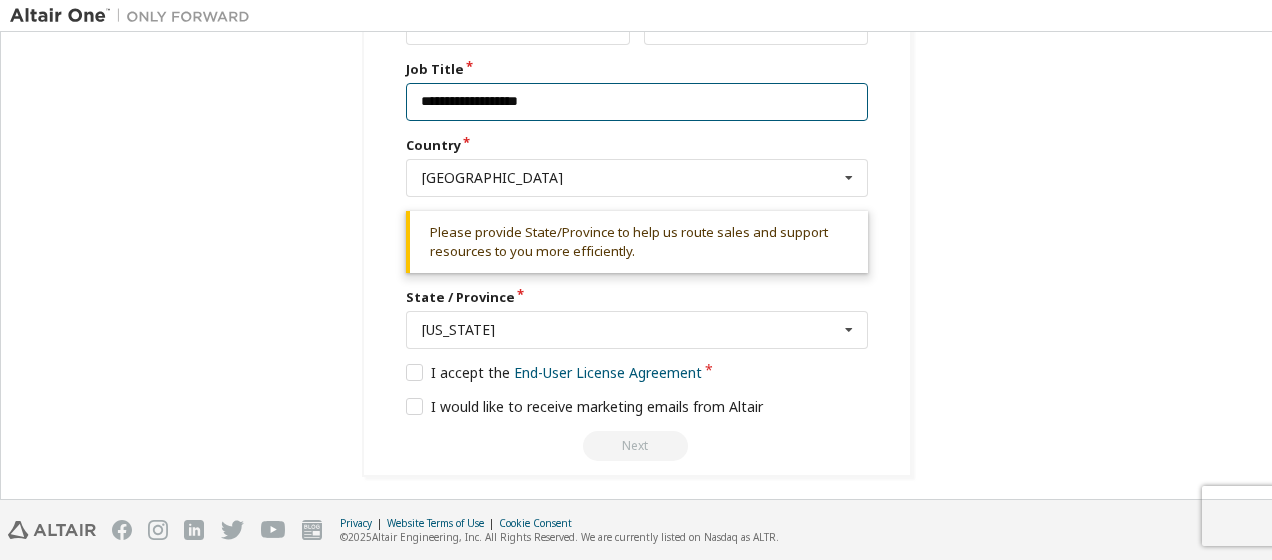 click on "**********" at bounding box center [637, 102] 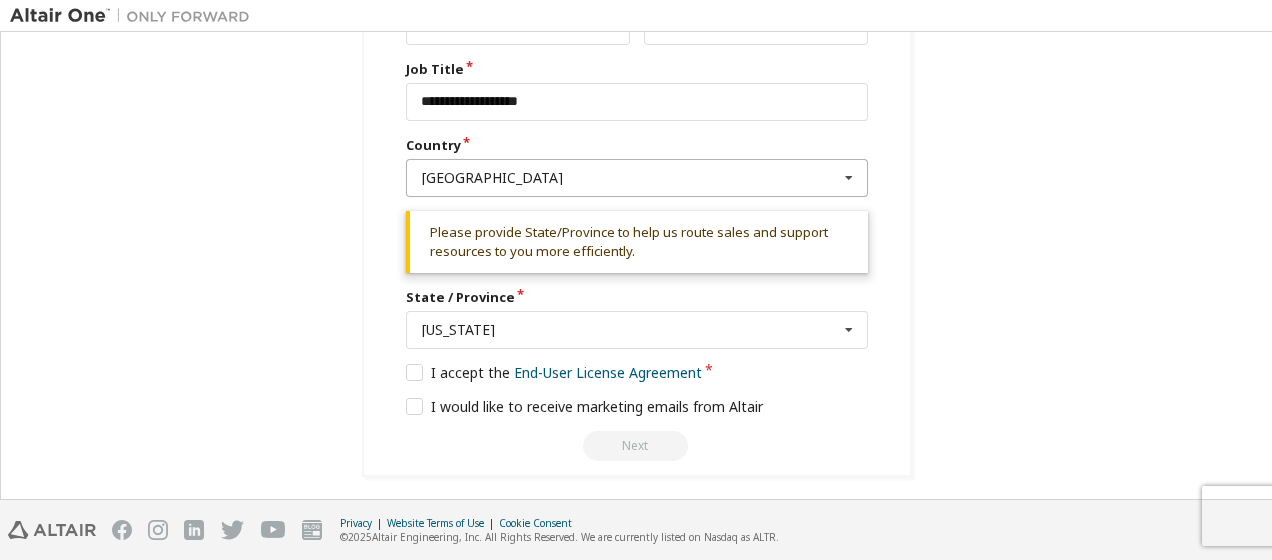 click at bounding box center [638, 178] 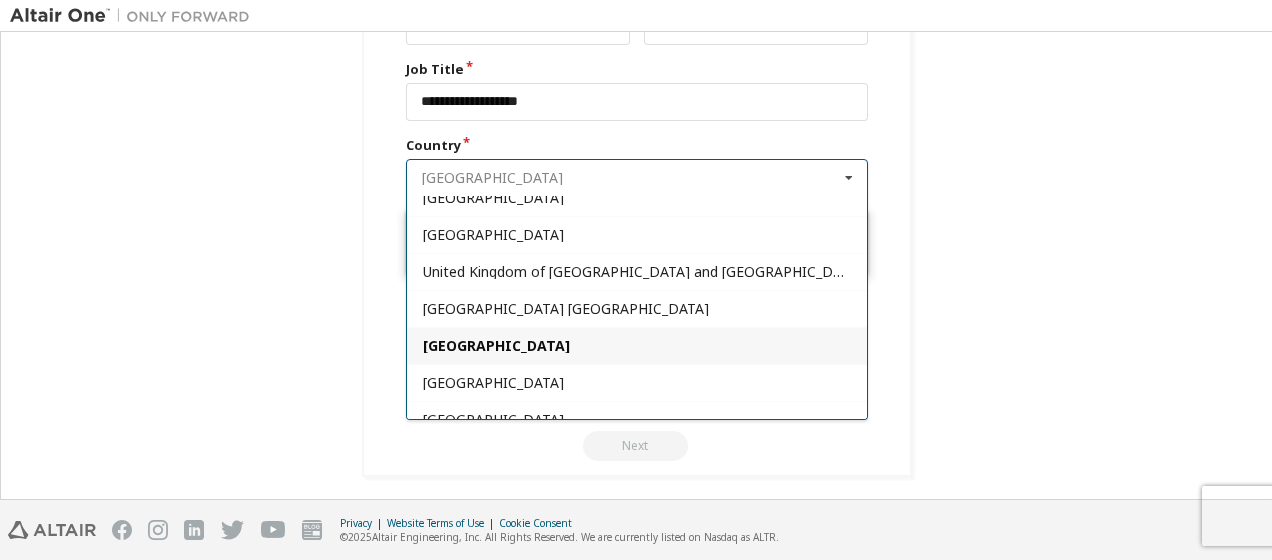 click at bounding box center [638, 178] 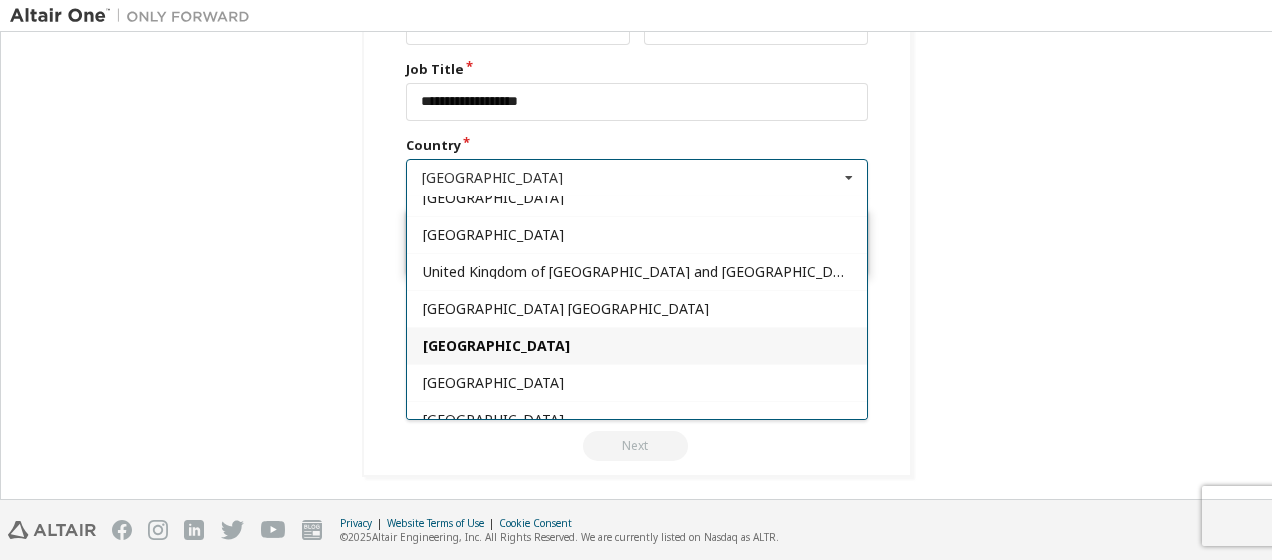 click on "[GEOGRAPHIC_DATA]" at bounding box center [637, 346] 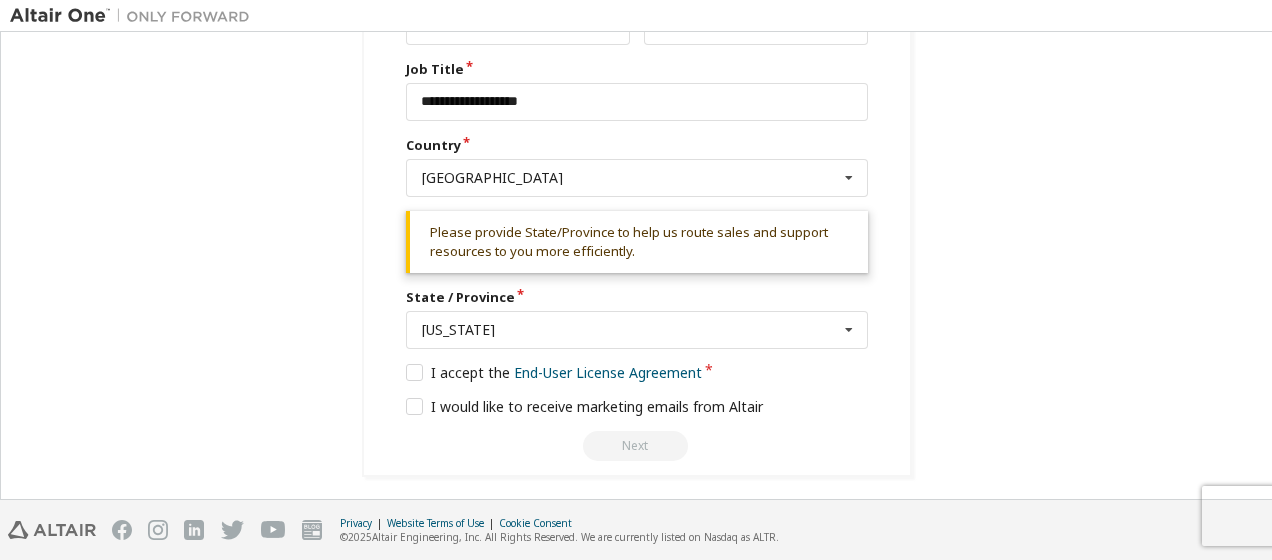 click on "Please provide State/Province to help us route sales and support resources to you more efficiently." at bounding box center [637, 242] 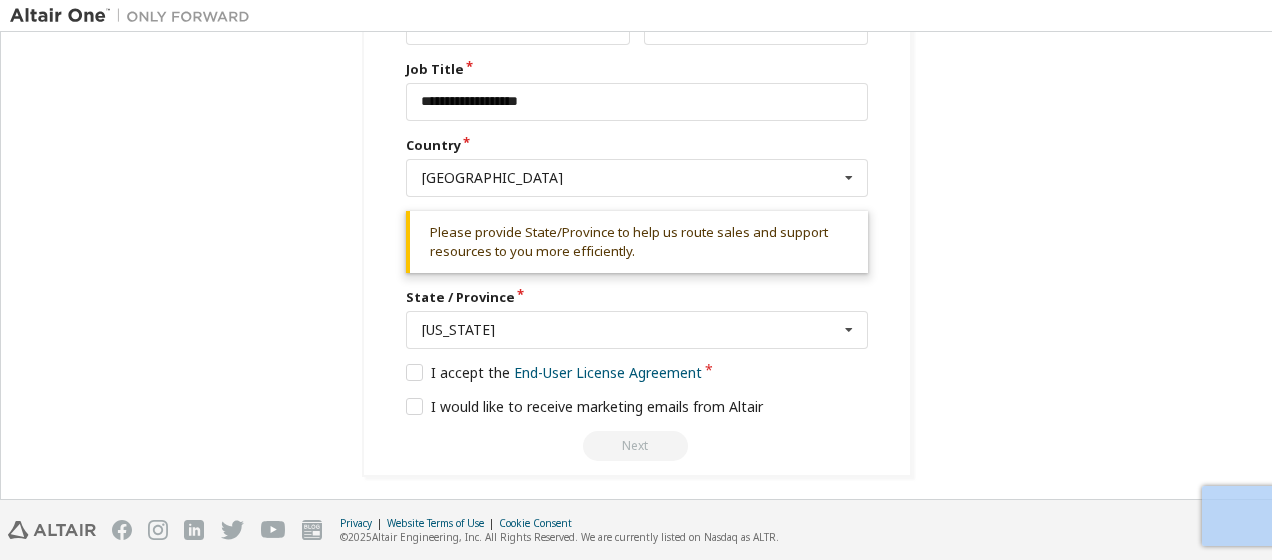 click on "Next" at bounding box center [637, 446] 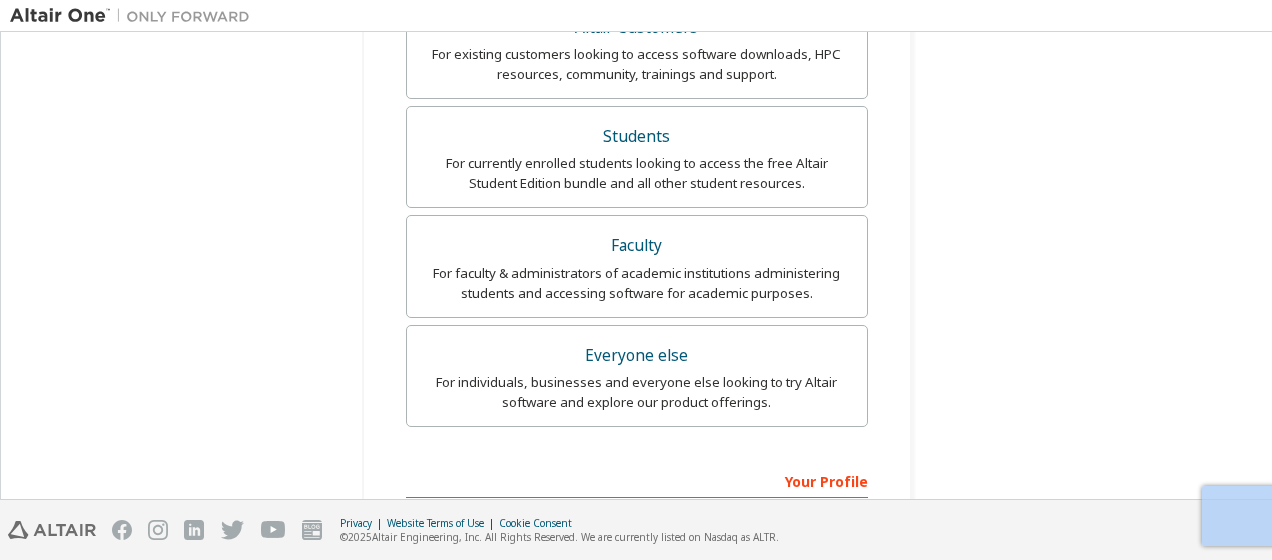 scroll, scrollTop: 515, scrollLeft: 0, axis: vertical 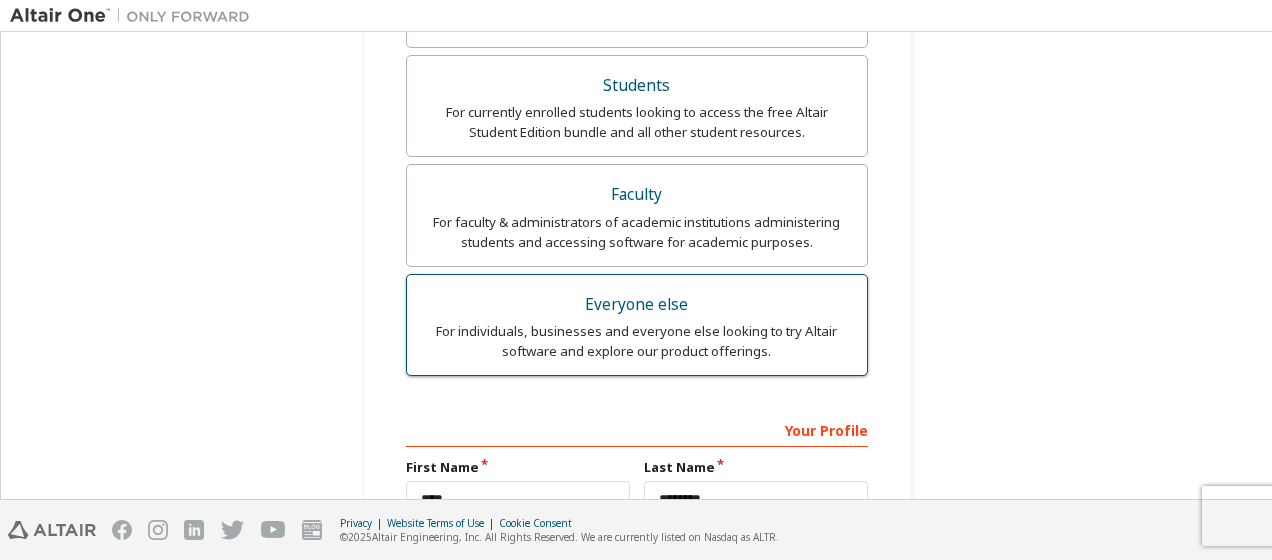 click on "Everyone else" at bounding box center (637, 305) 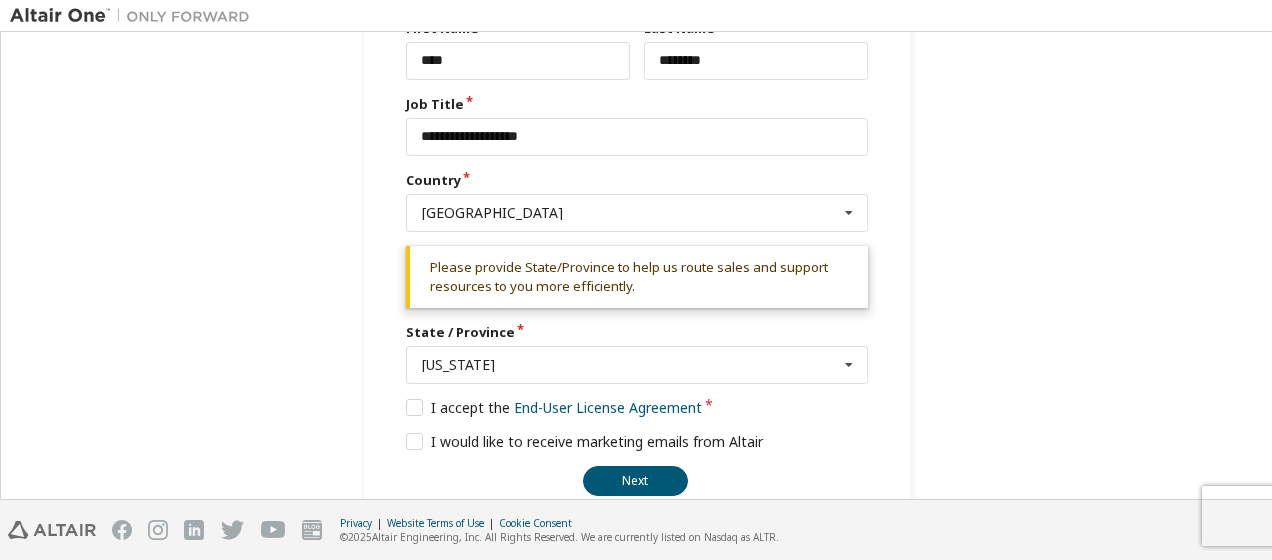 scroll, scrollTop: 989, scrollLeft: 0, axis: vertical 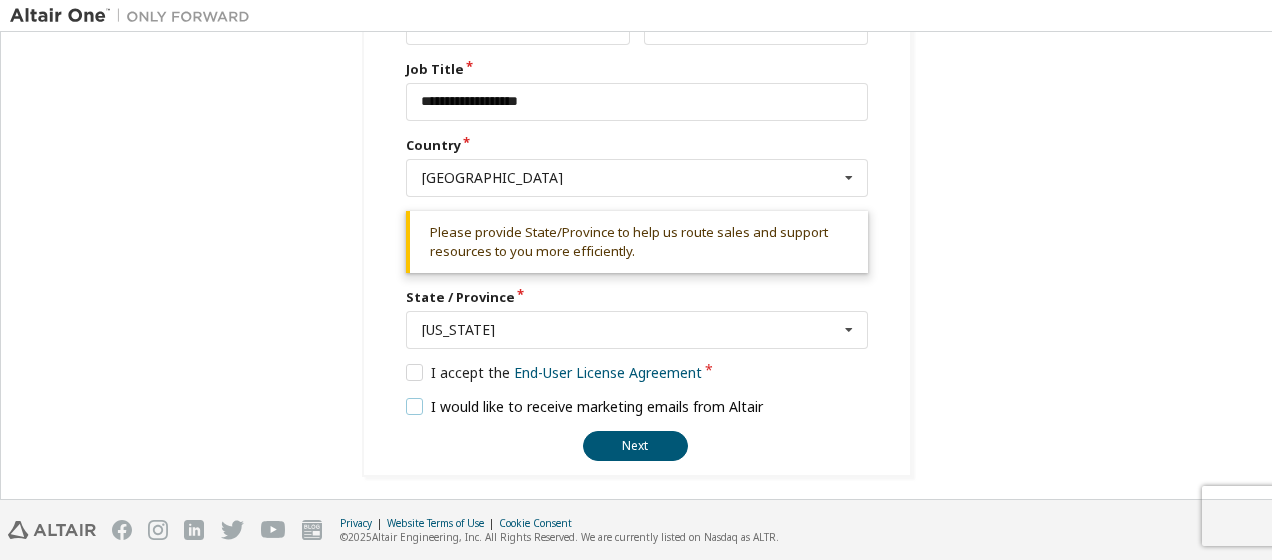 click on "I would like to receive marketing emails from Altair" at bounding box center (585, 406) 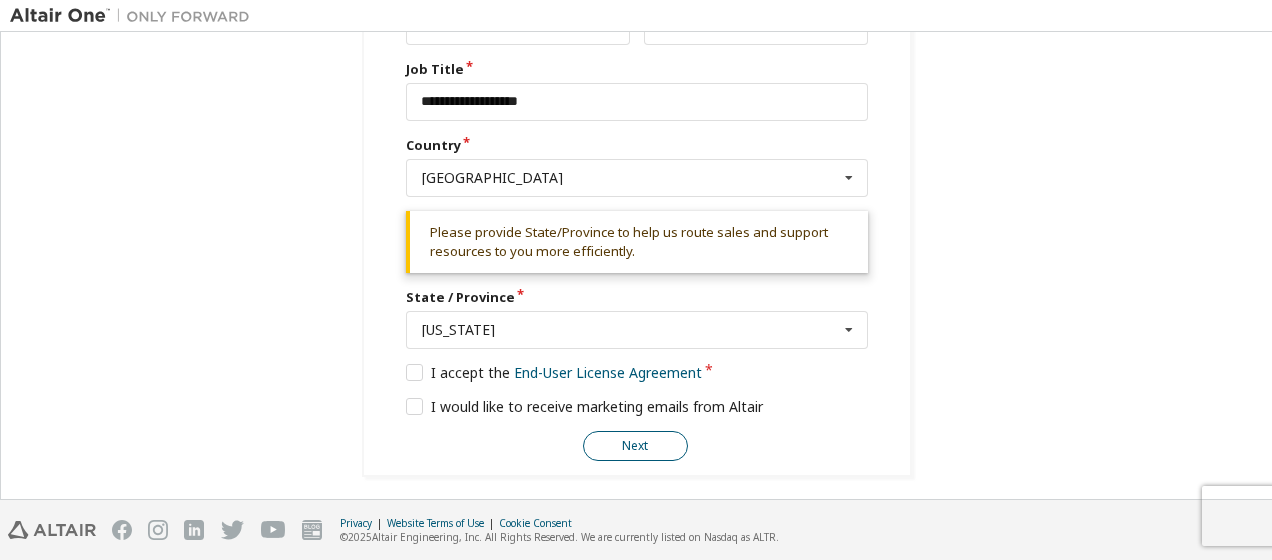 click on "Next" at bounding box center (635, 446) 